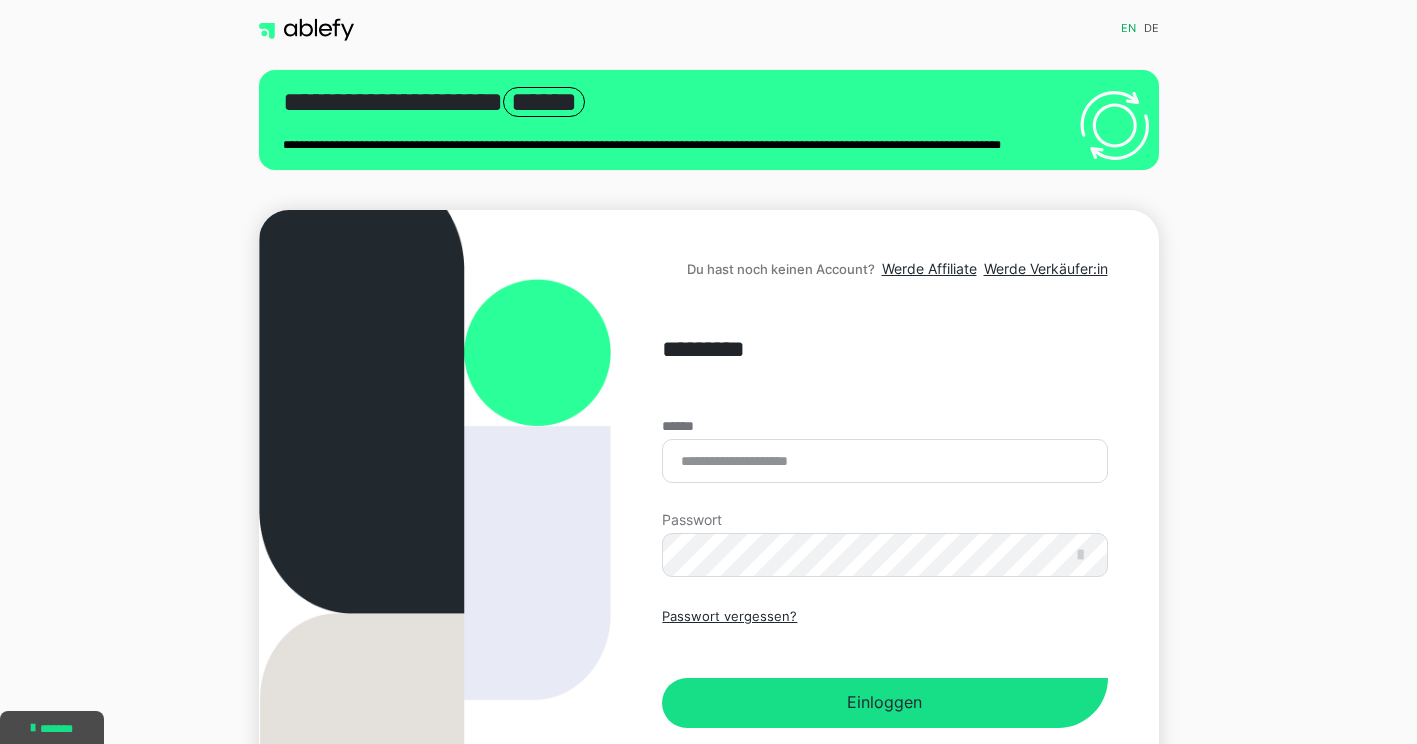 scroll, scrollTop: 0, scrollLeft: 0, axis: both 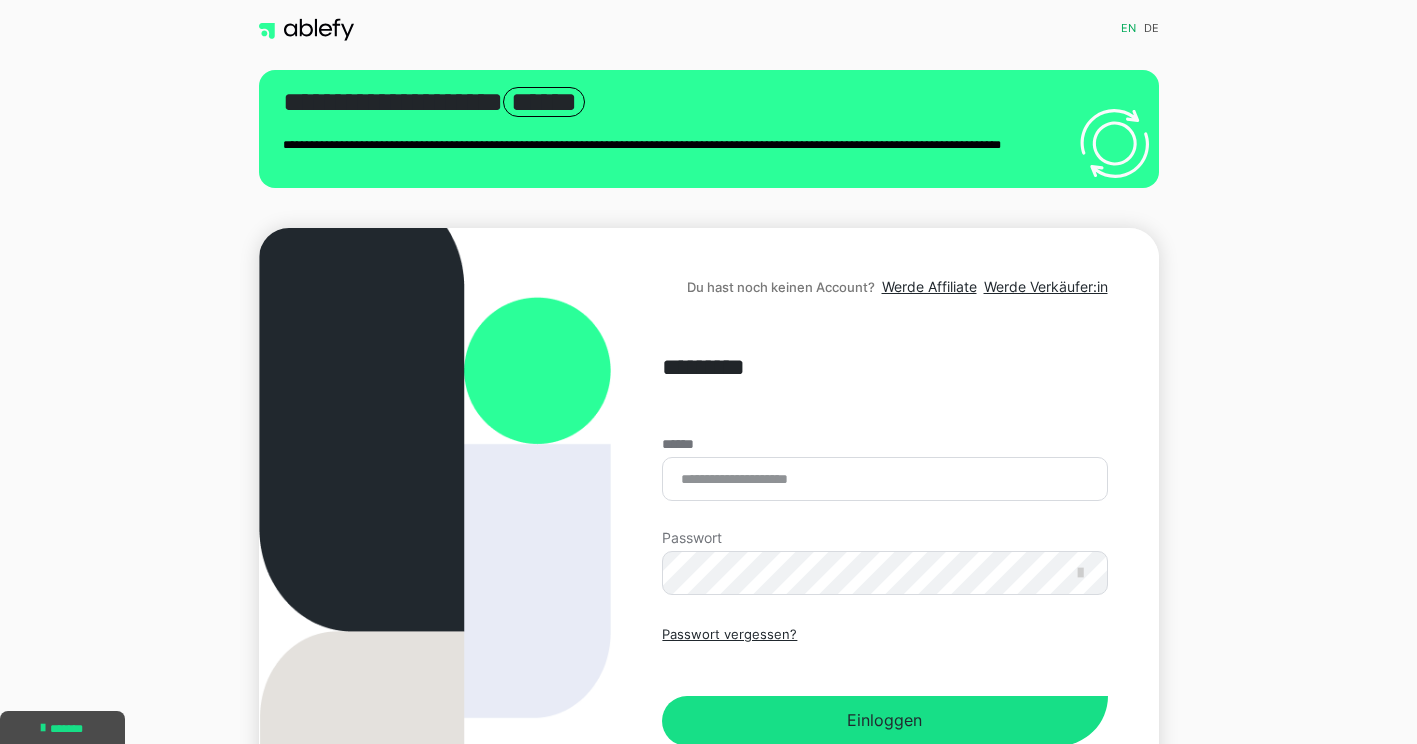 click on "******" at bounding box center [884, 479] 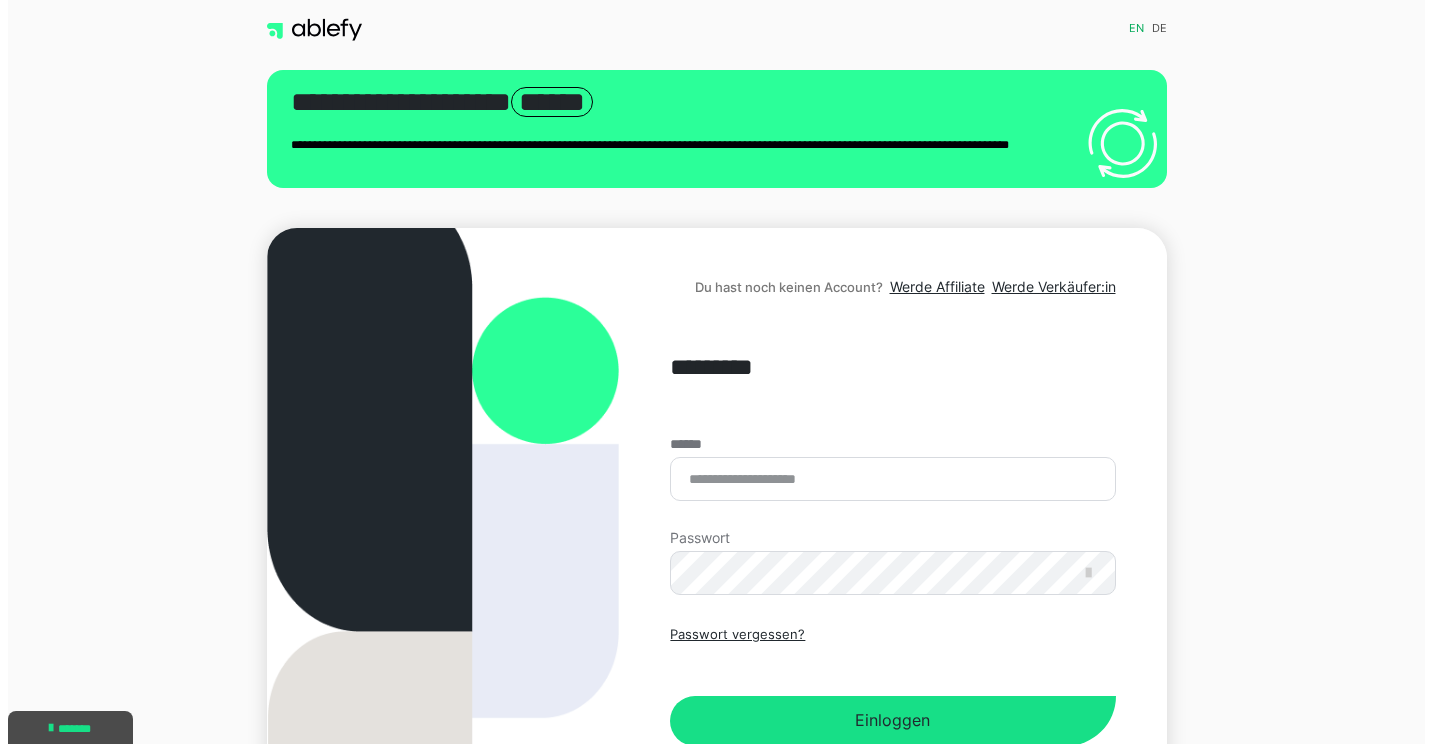 scroll, scrollTop: 0, scrollLeft: 0, axis: both 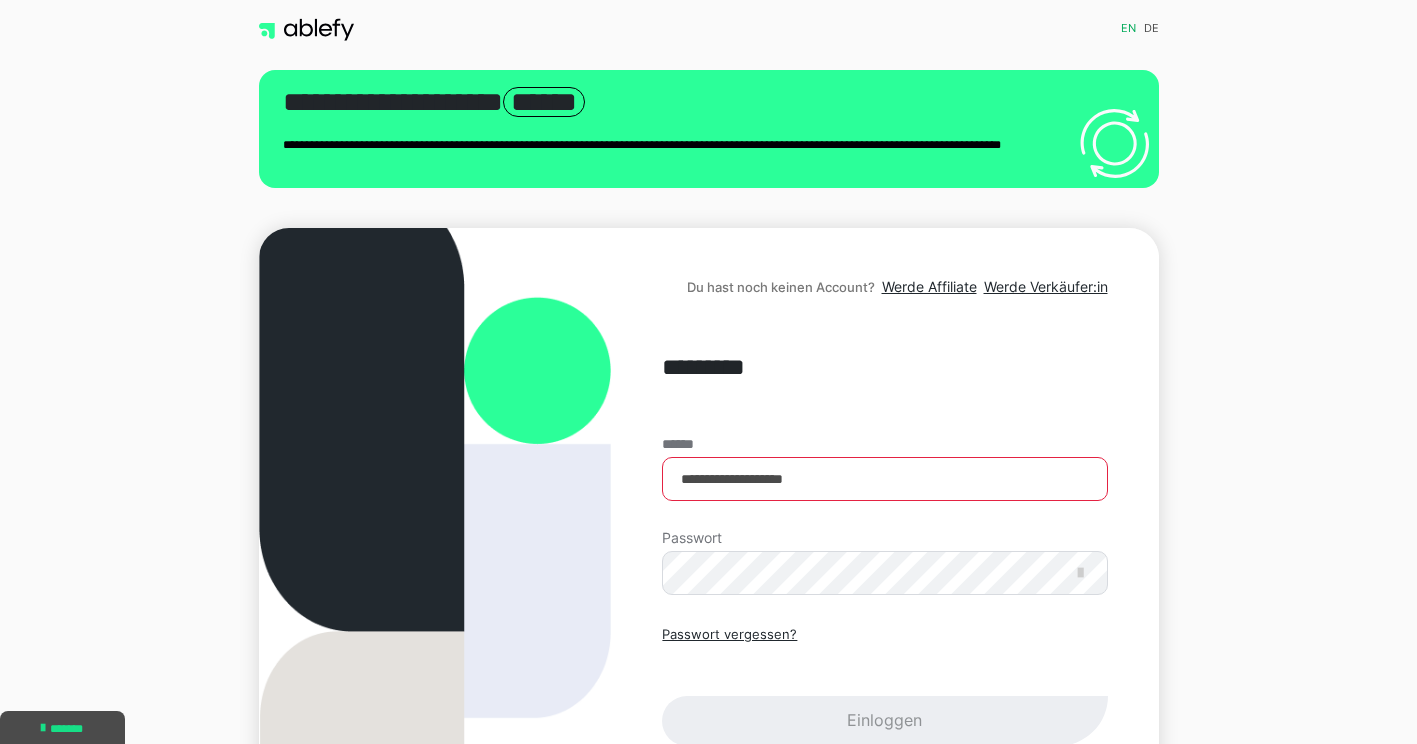 type on "**********" 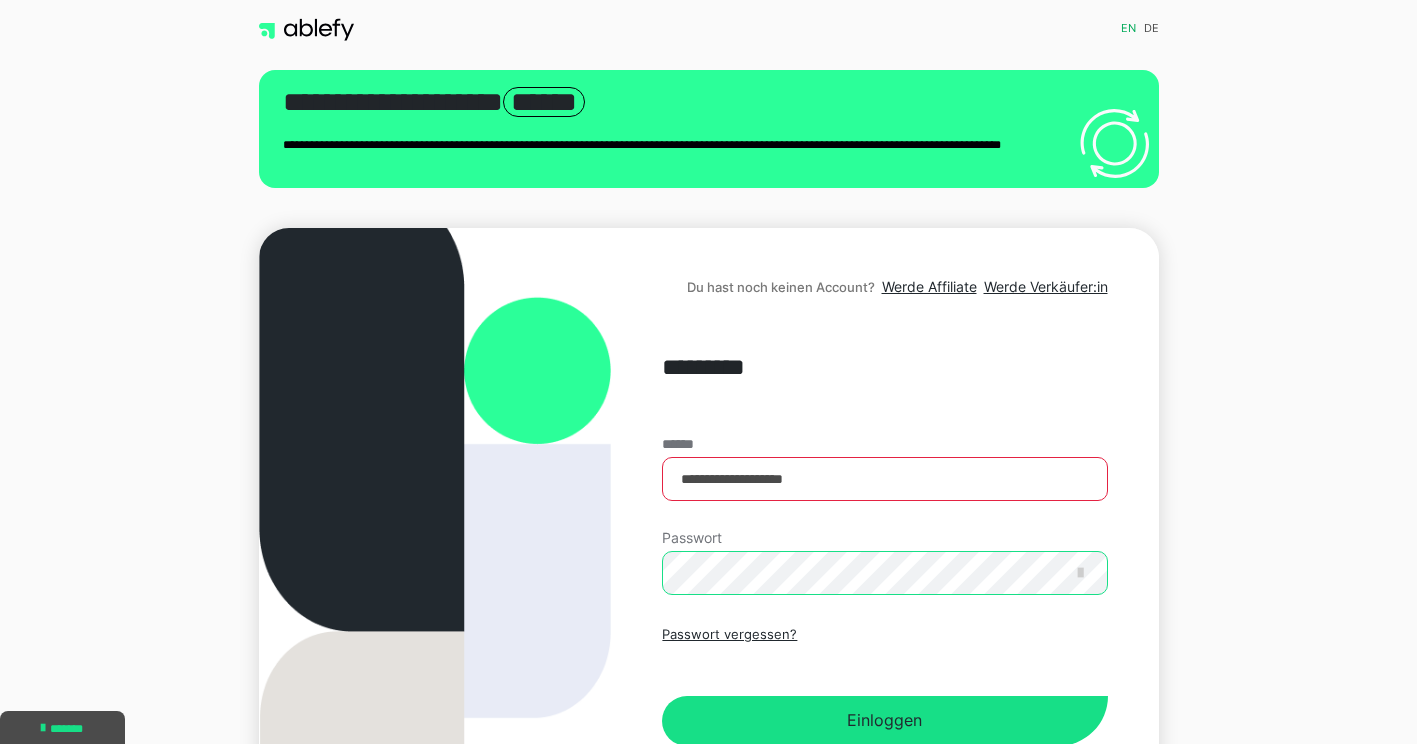 click on "Einloggen" at bounding box center (884, 721) 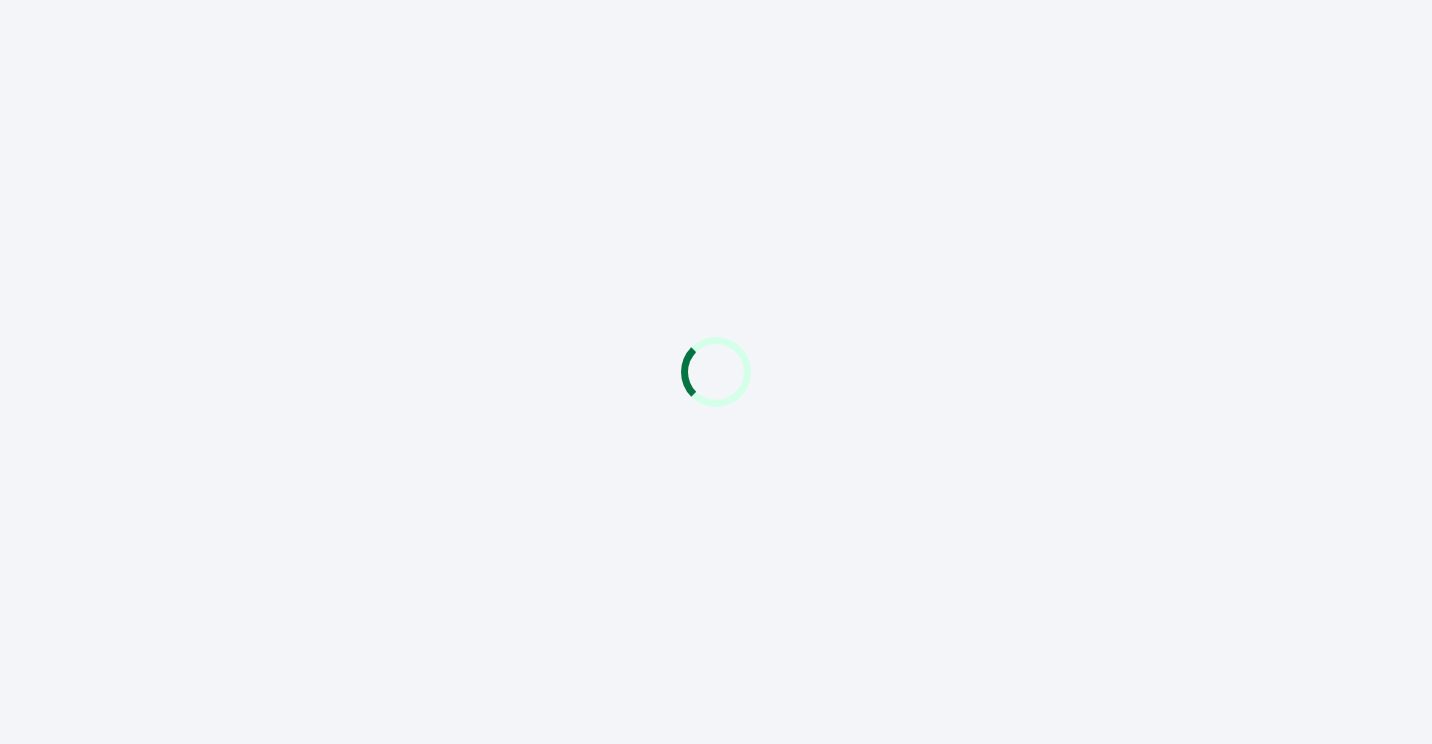 scroll, scrollTop: 0, scrollLeft: 0, axis: both 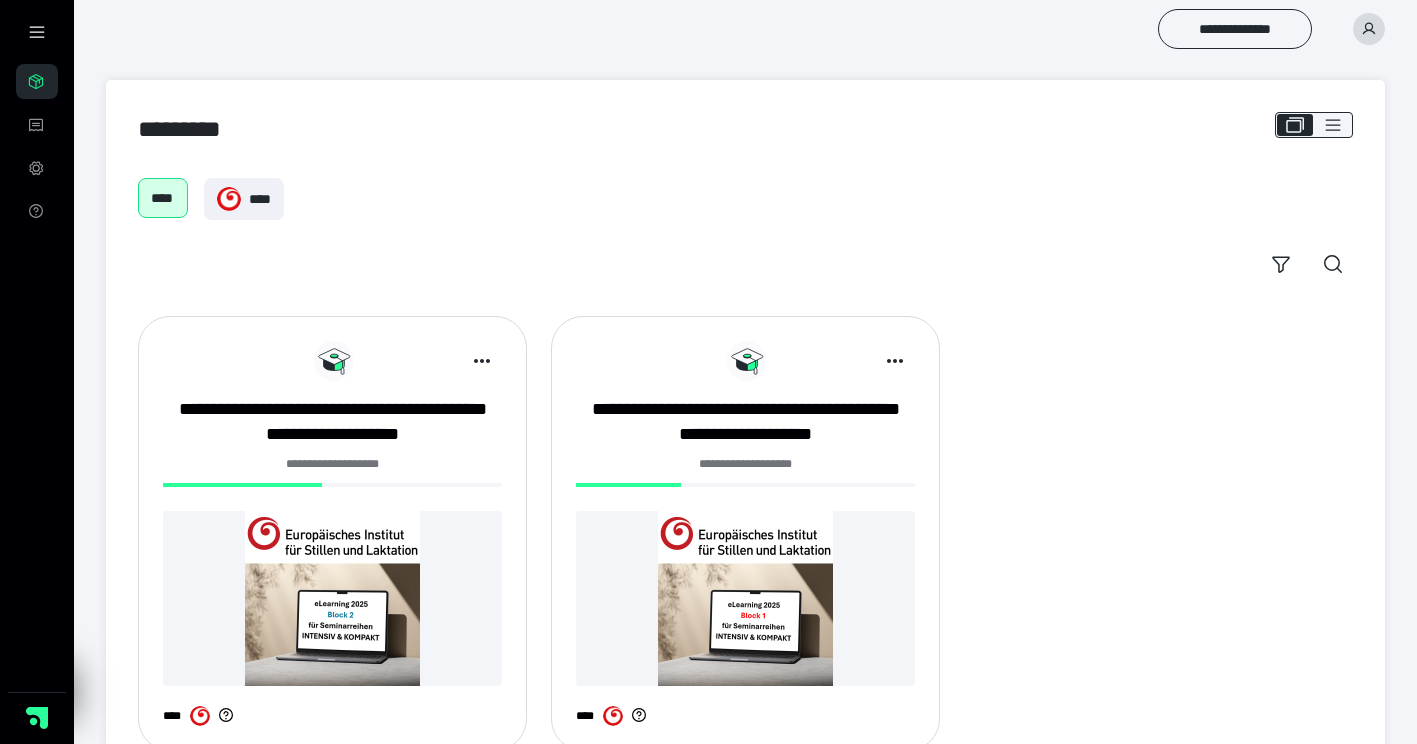 click at bounding box center [745, 598] 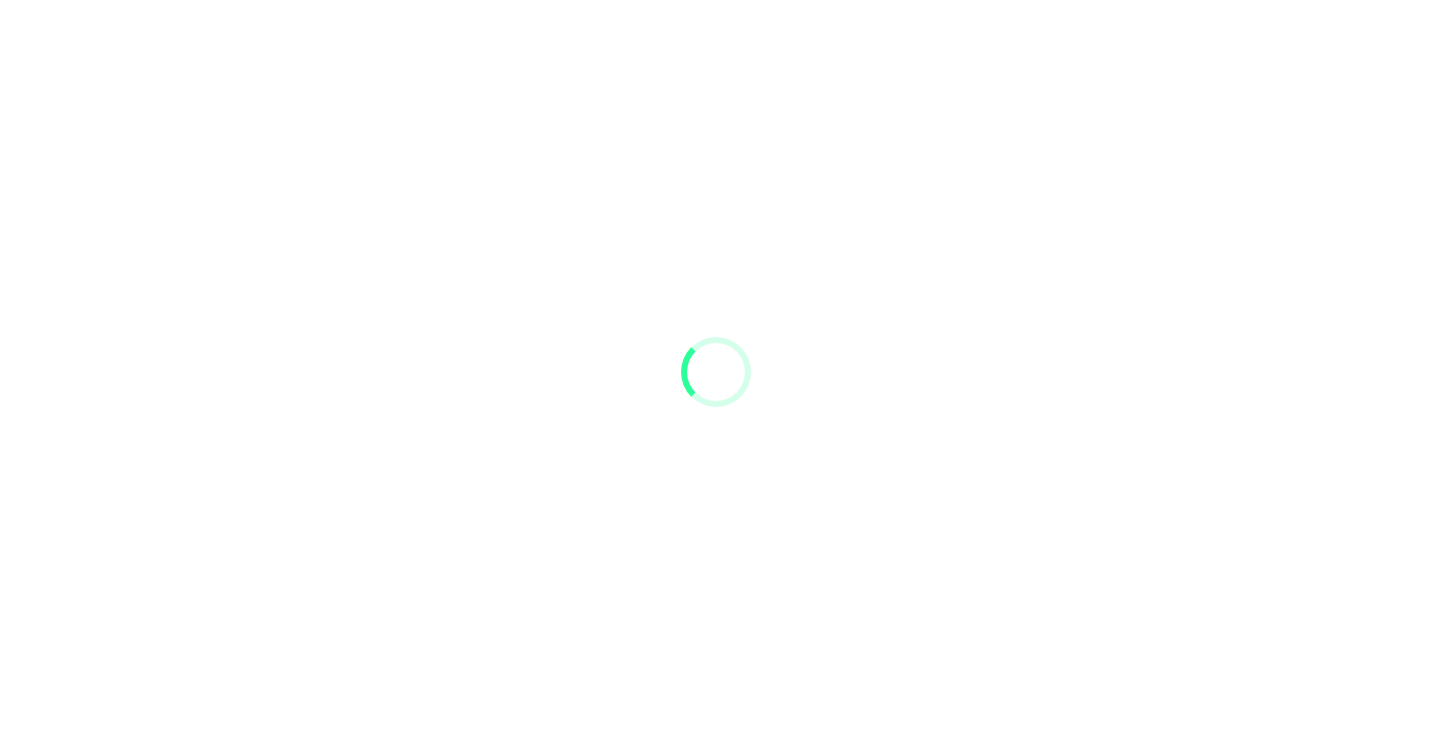 scroll, scrollTop: 0, scrollLeft: 0, axis: both 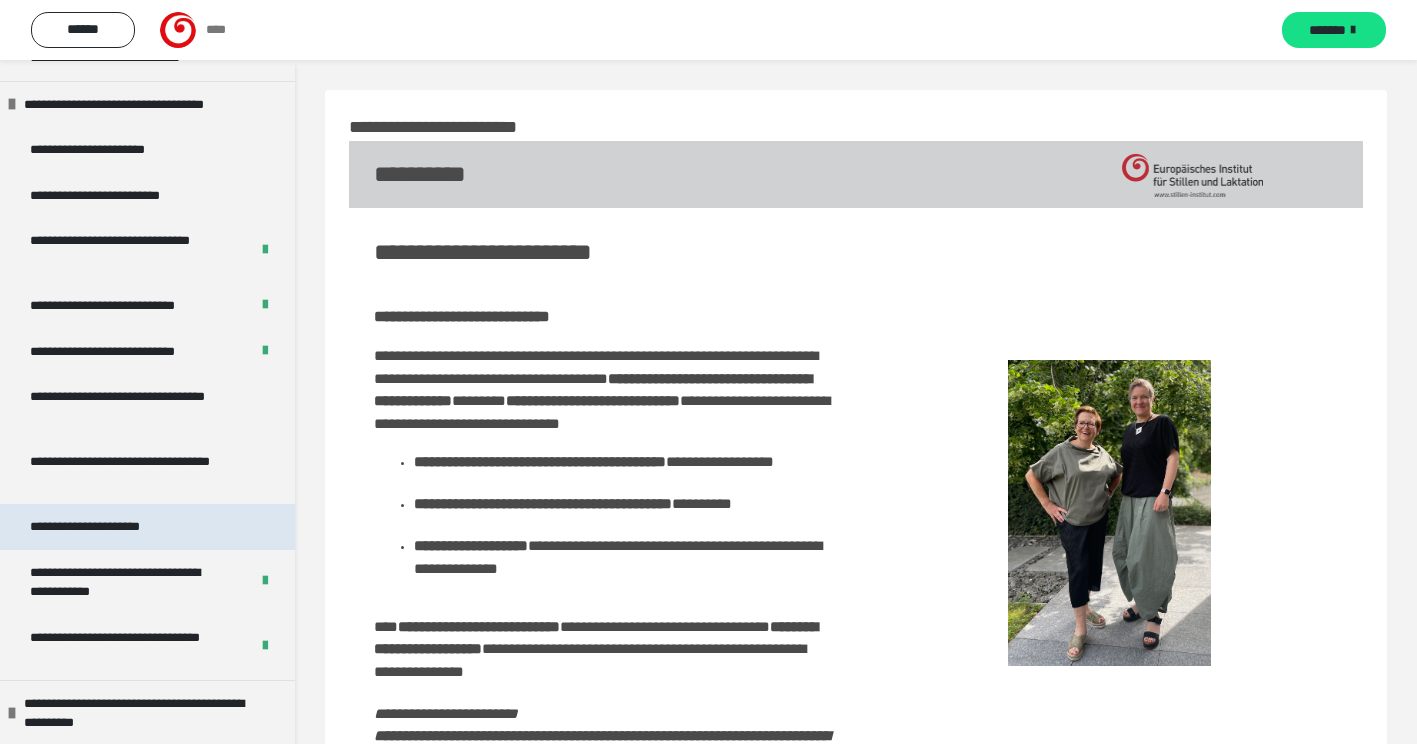 click on "**********" at bounding box center (110, 527) 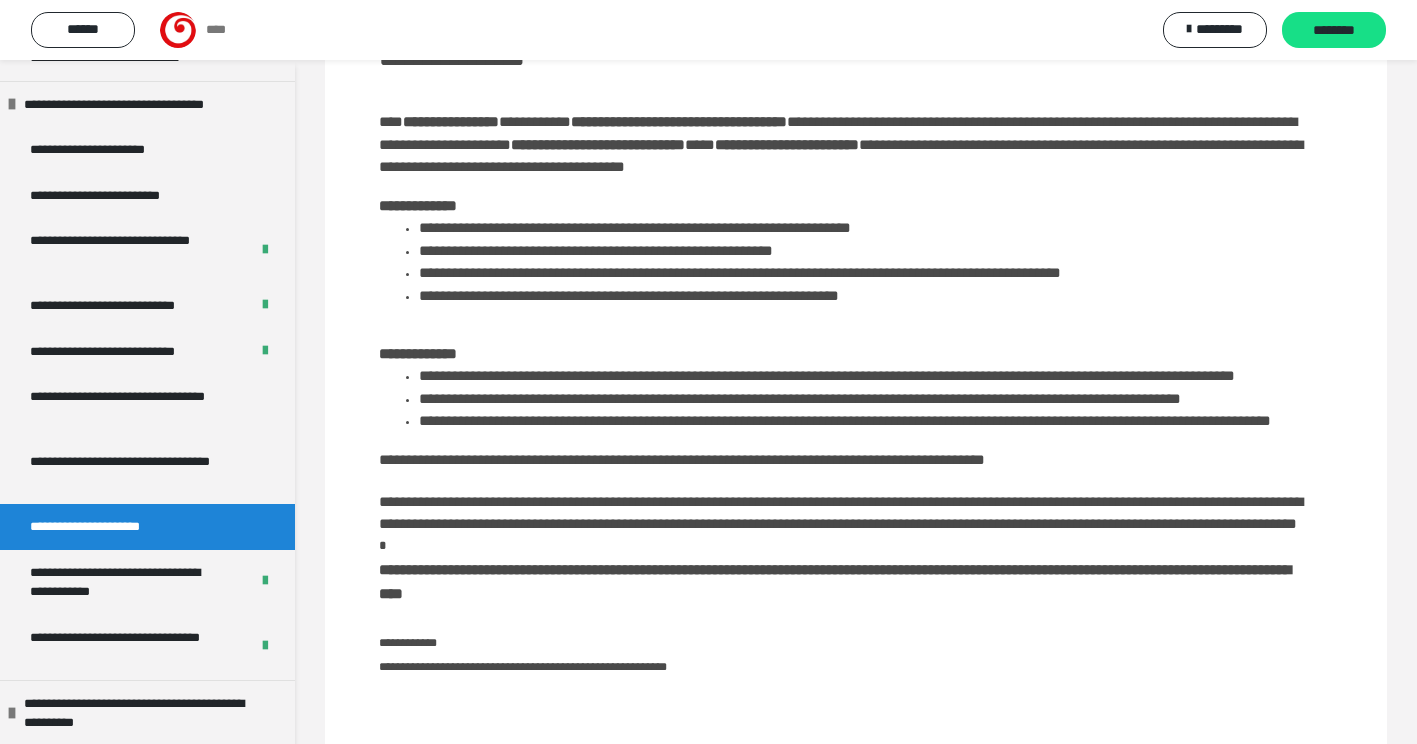 scroll, scrollTop: 200, scrollLeft: 0, axis: vertical 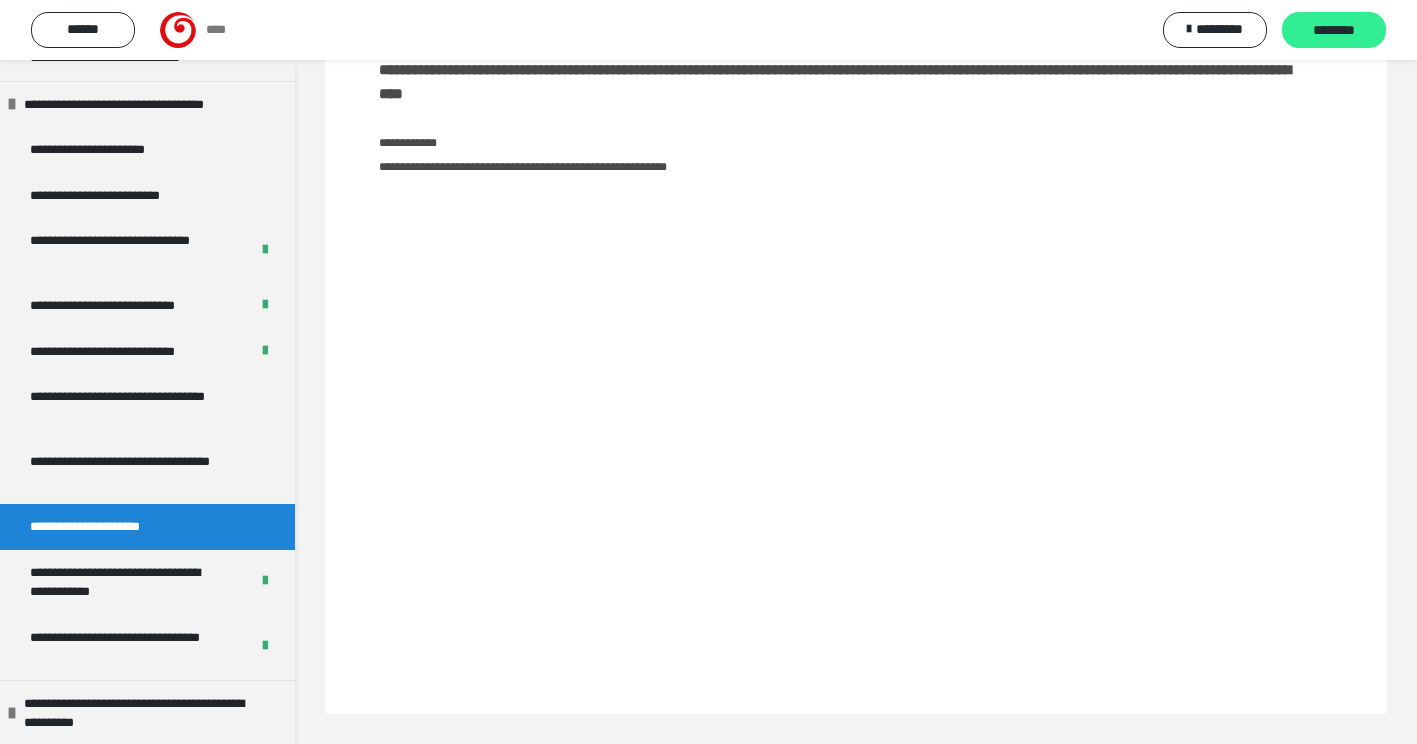 click on "********" at bounding box center (1334, 31) 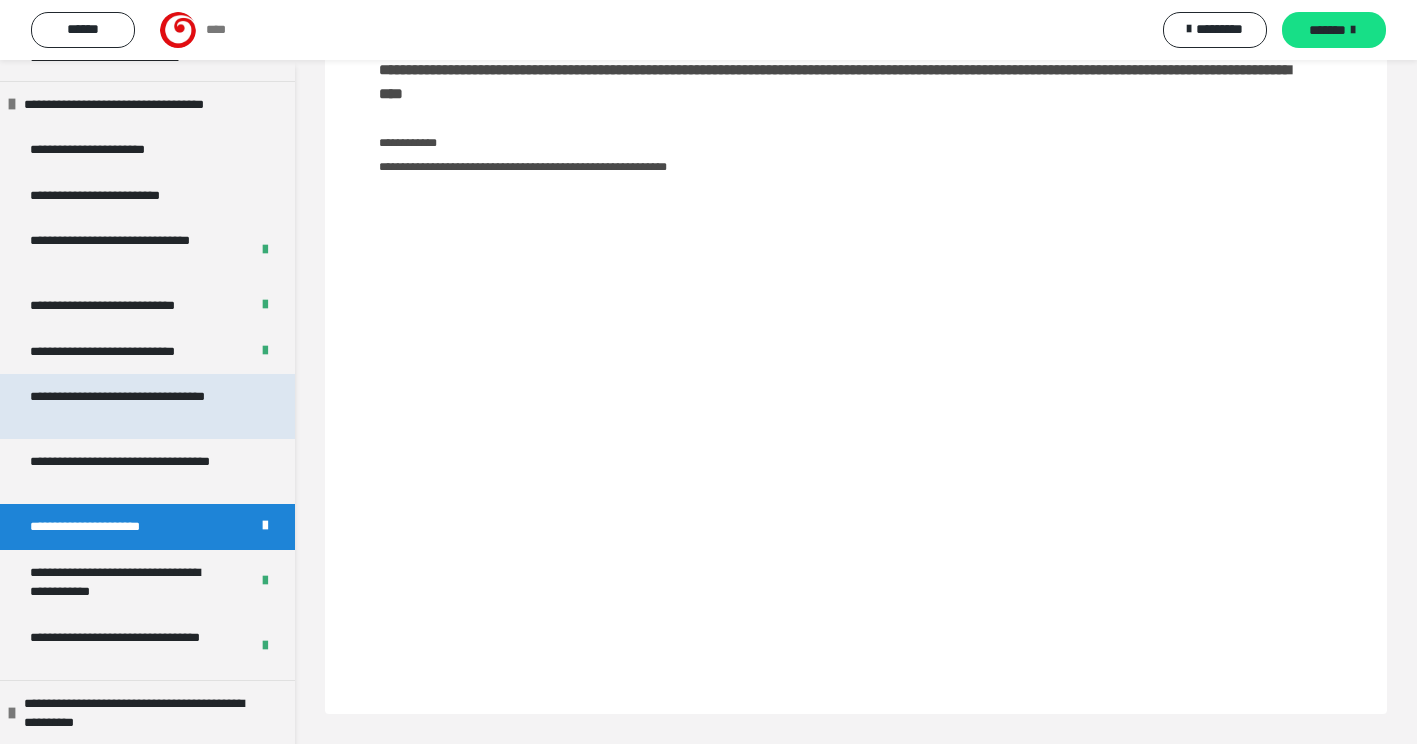 click on "**********" at bounding box center (132, 406) 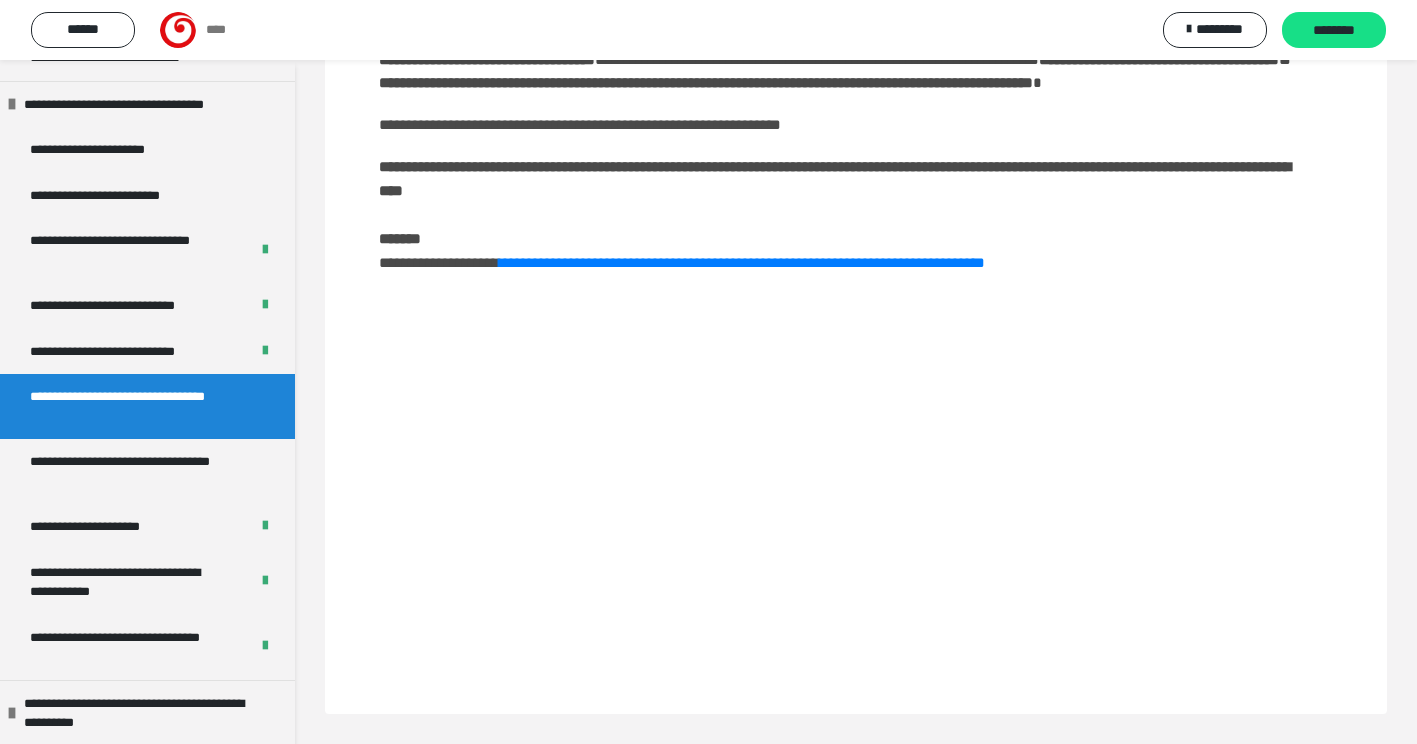 scroll, scrollTop: 60, scrollLeft: 0, axis: vertical 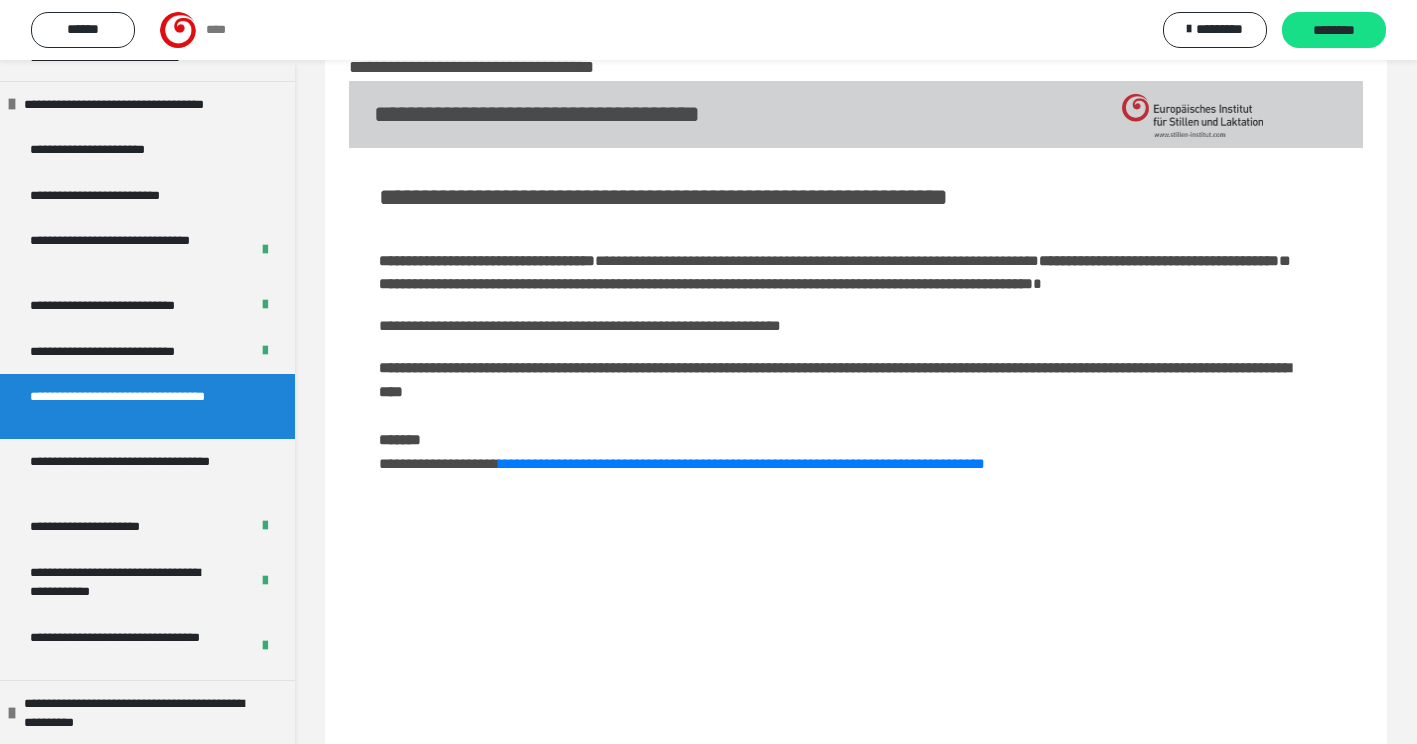 click on "**********" at bounding box center (132, 406) 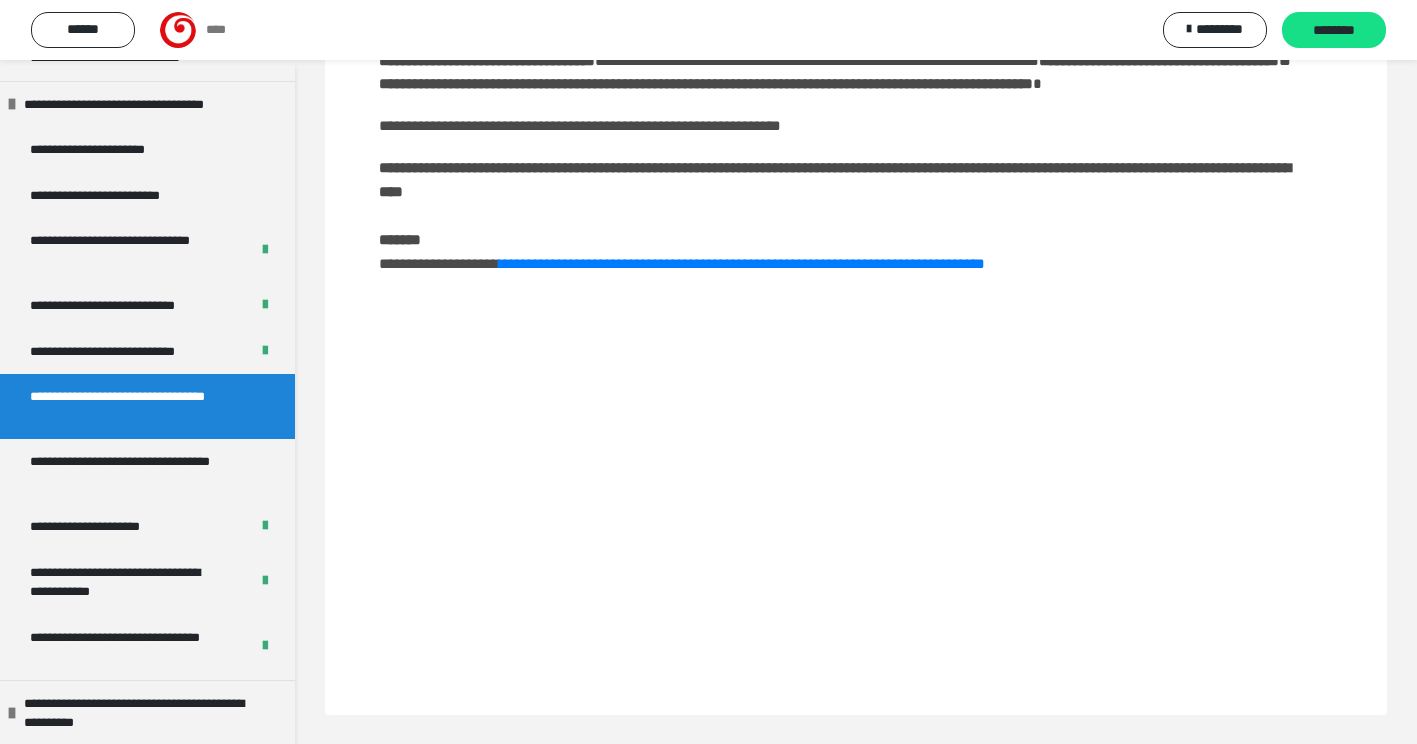 scroll, scrollTop: 60, scrollLeft: 0, axis: vertical 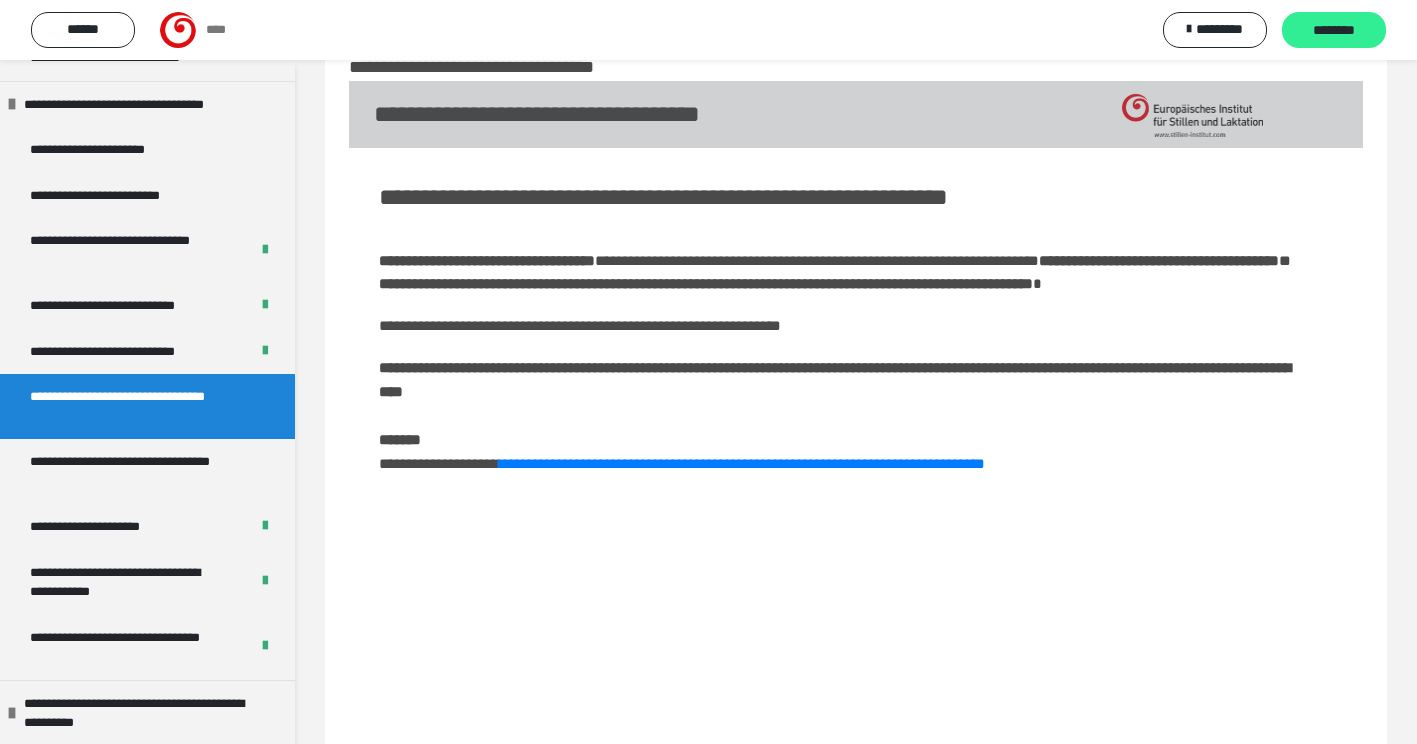 click on "********" at bounding box center (1334, 31) 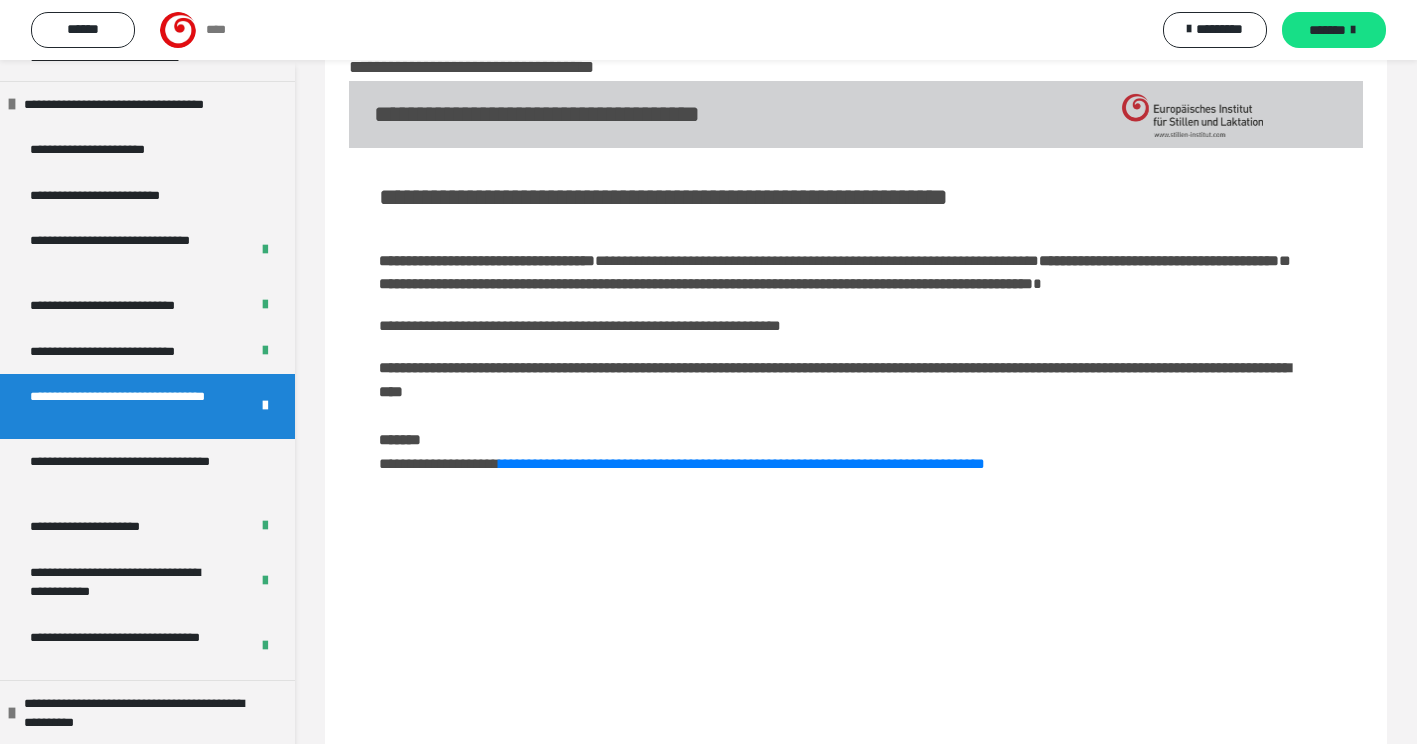 click on "*******" at bounding box center [1327, 30] 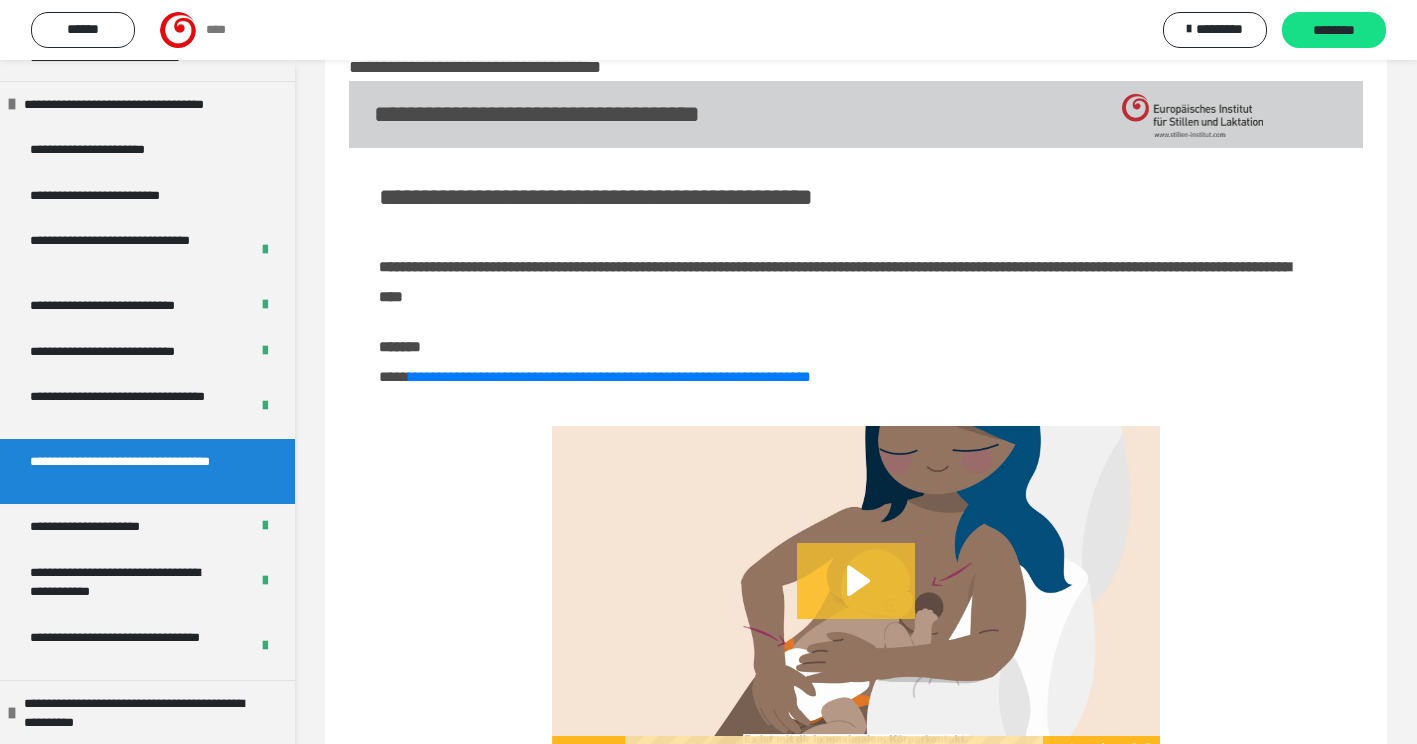 click 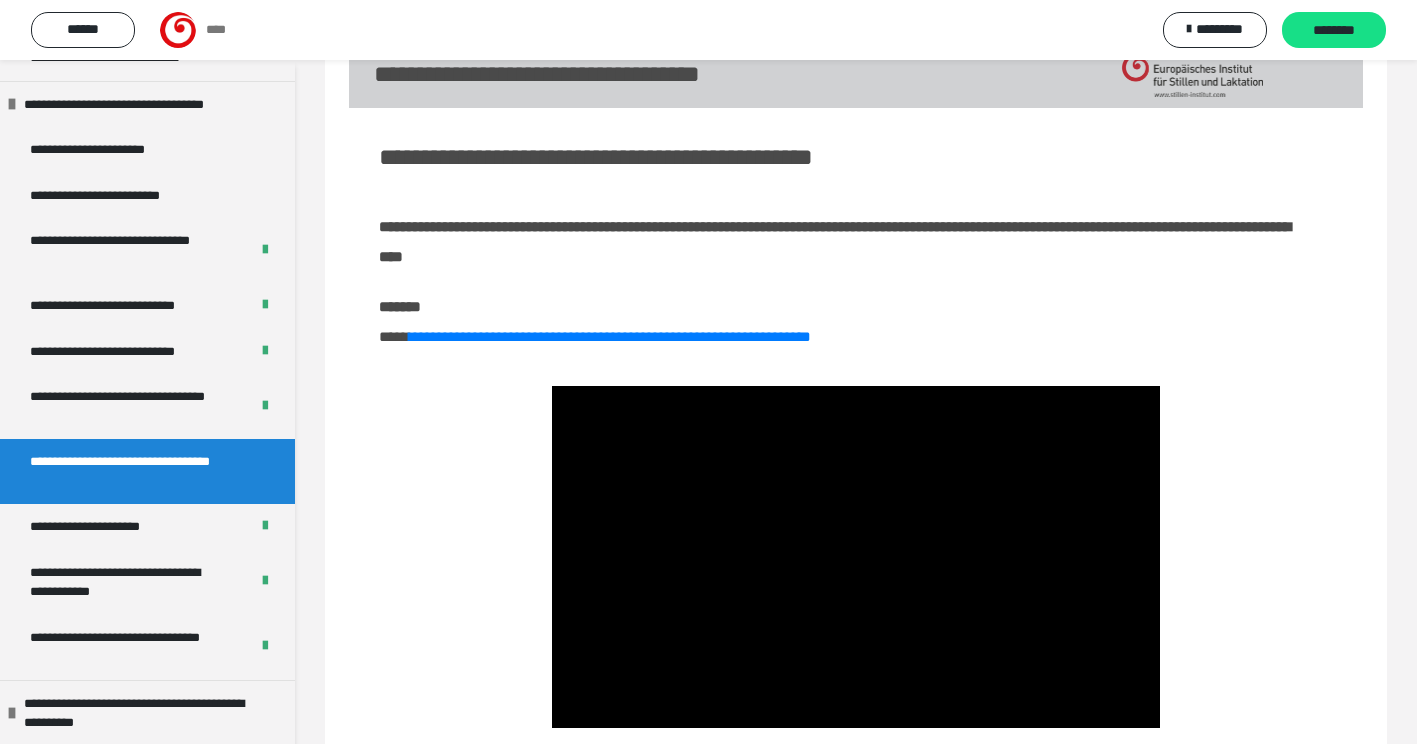 scroll, scrollTop: 138, scrollLeft: 0, axis: vertical 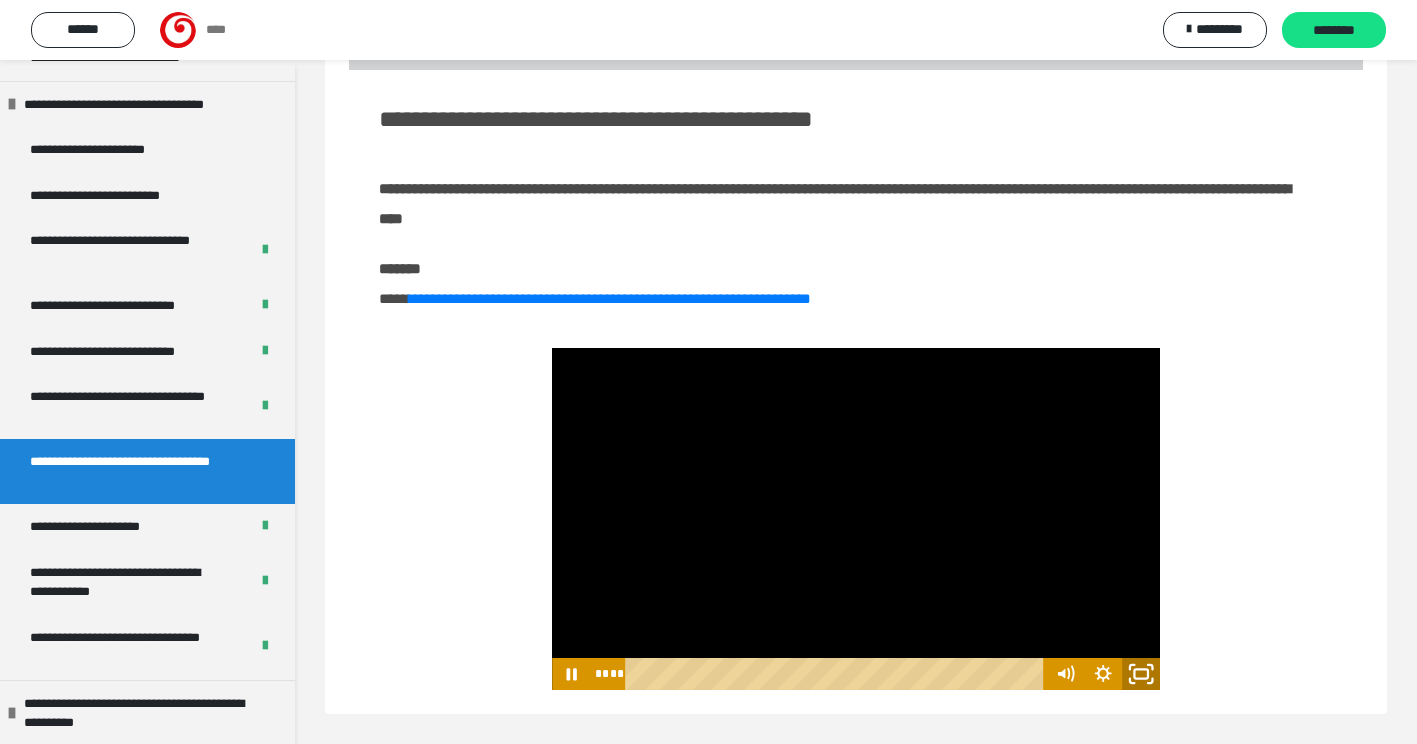 click 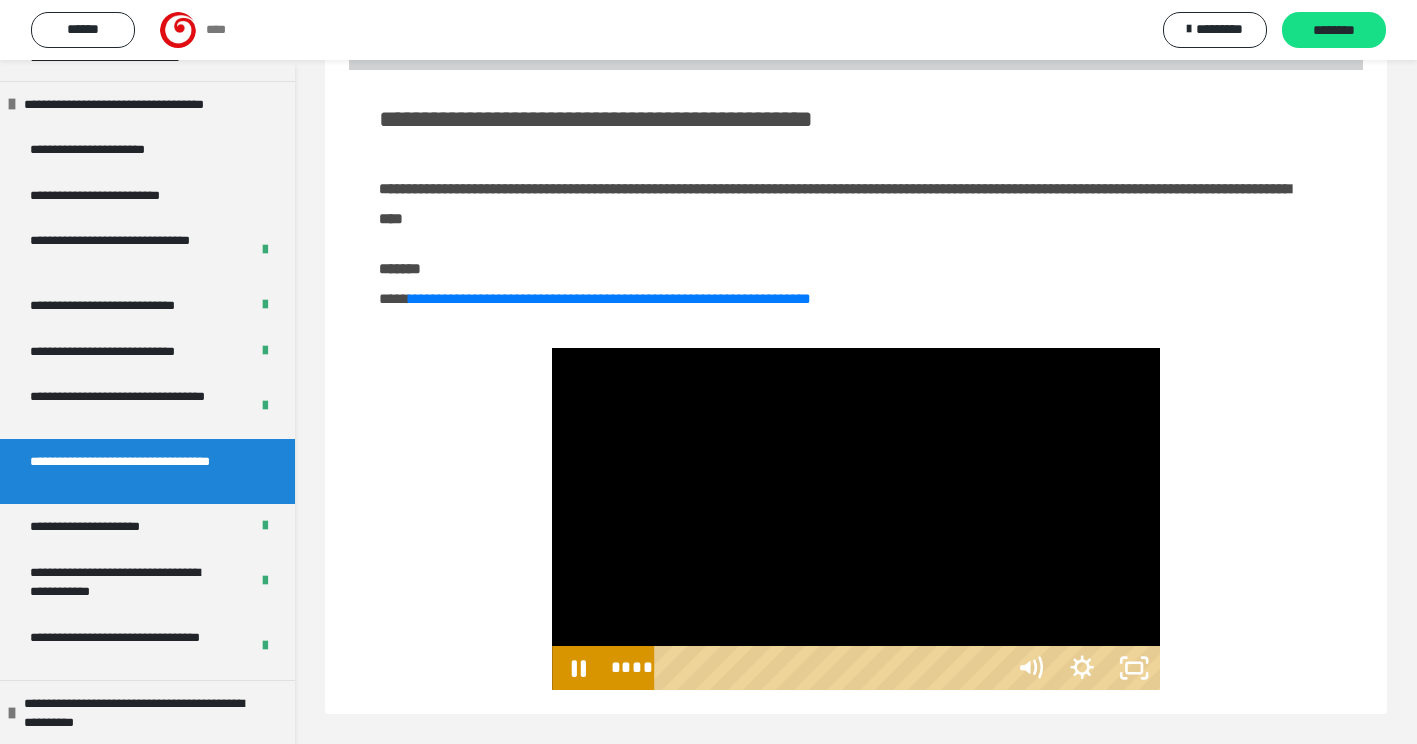 scroll, scrollTop: 60, scrollLeft: 0, axis: vertical 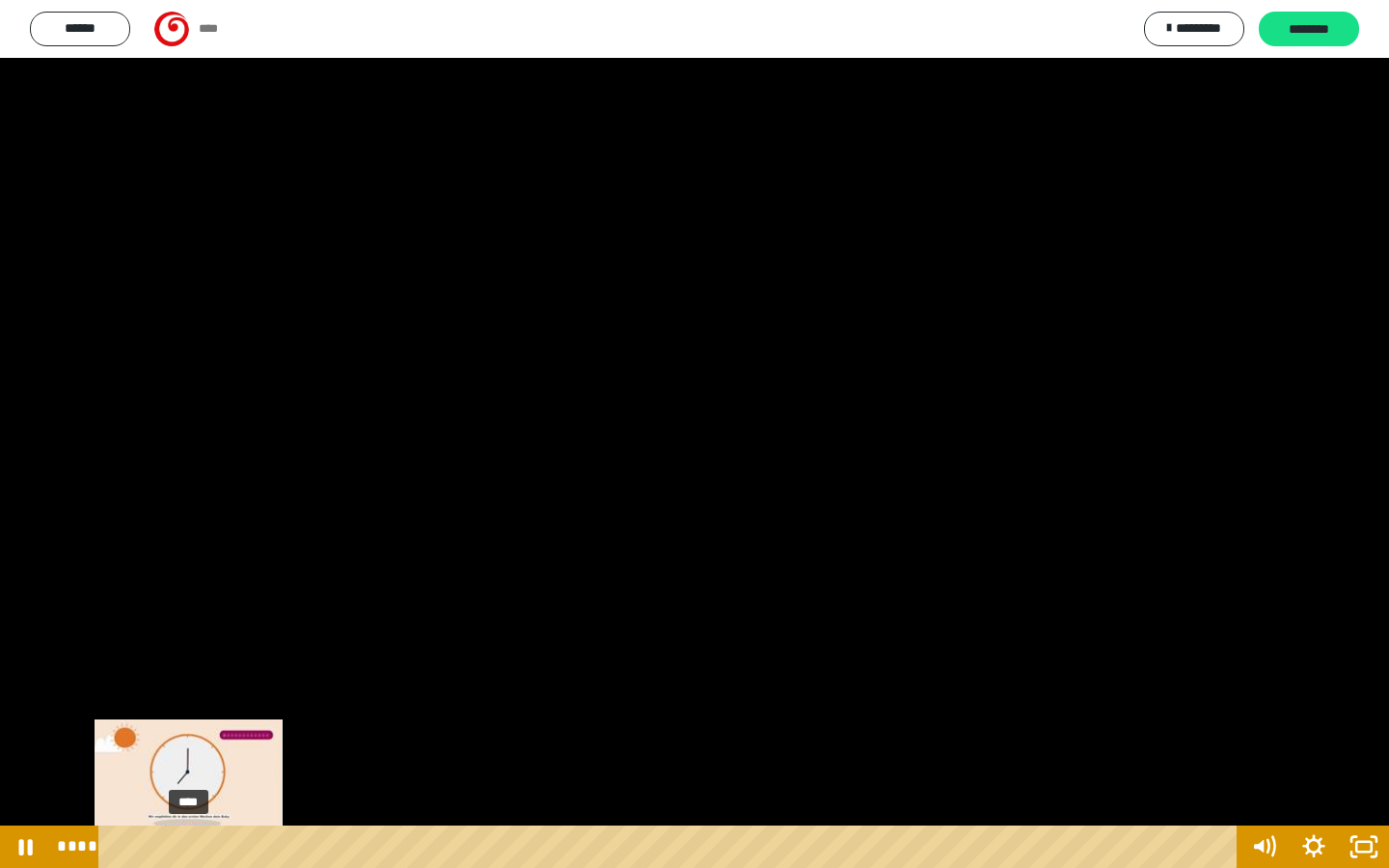 click on "****" at bounding box center (671, 847) 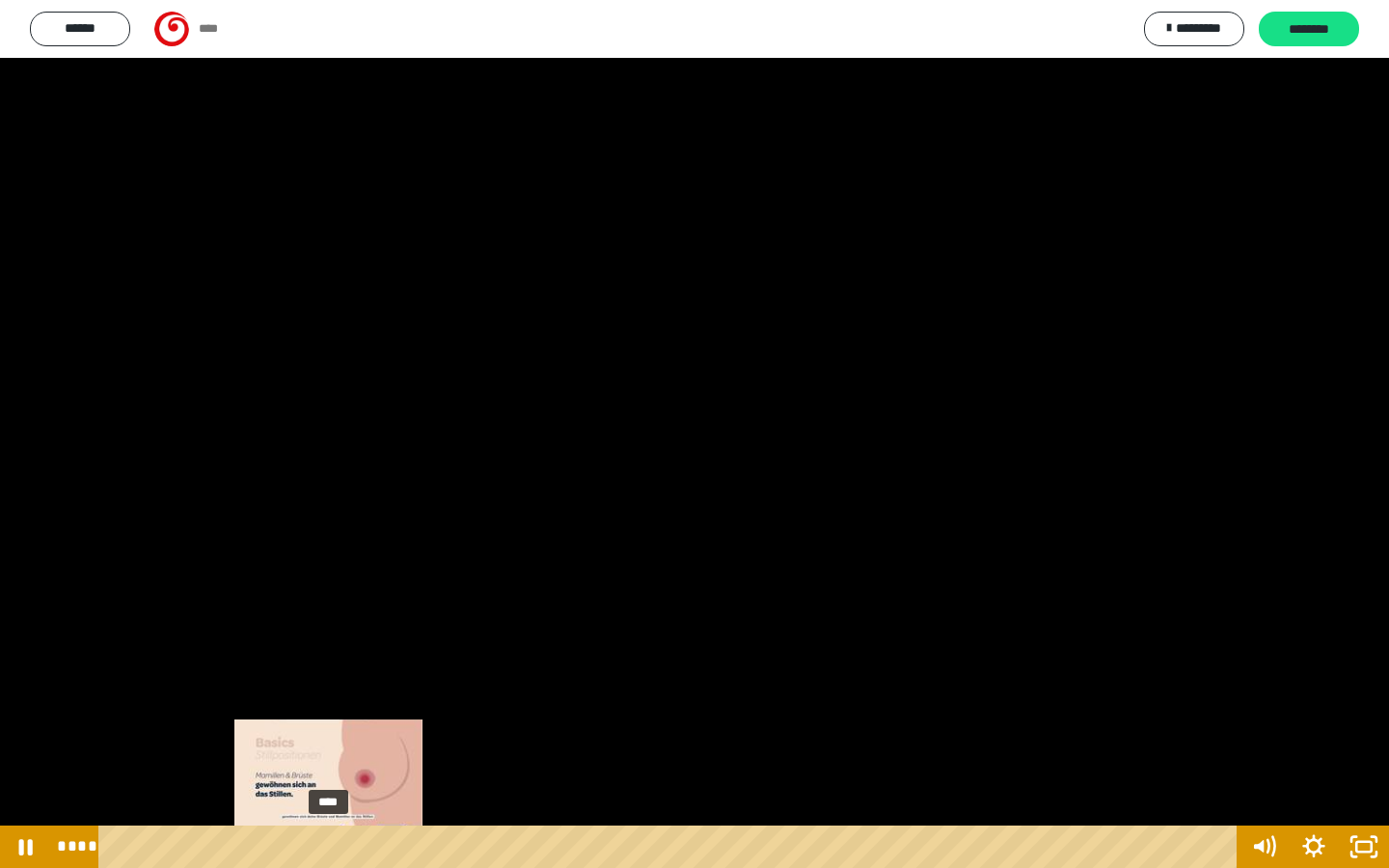 click on "****" at bounding box center (671, 847) 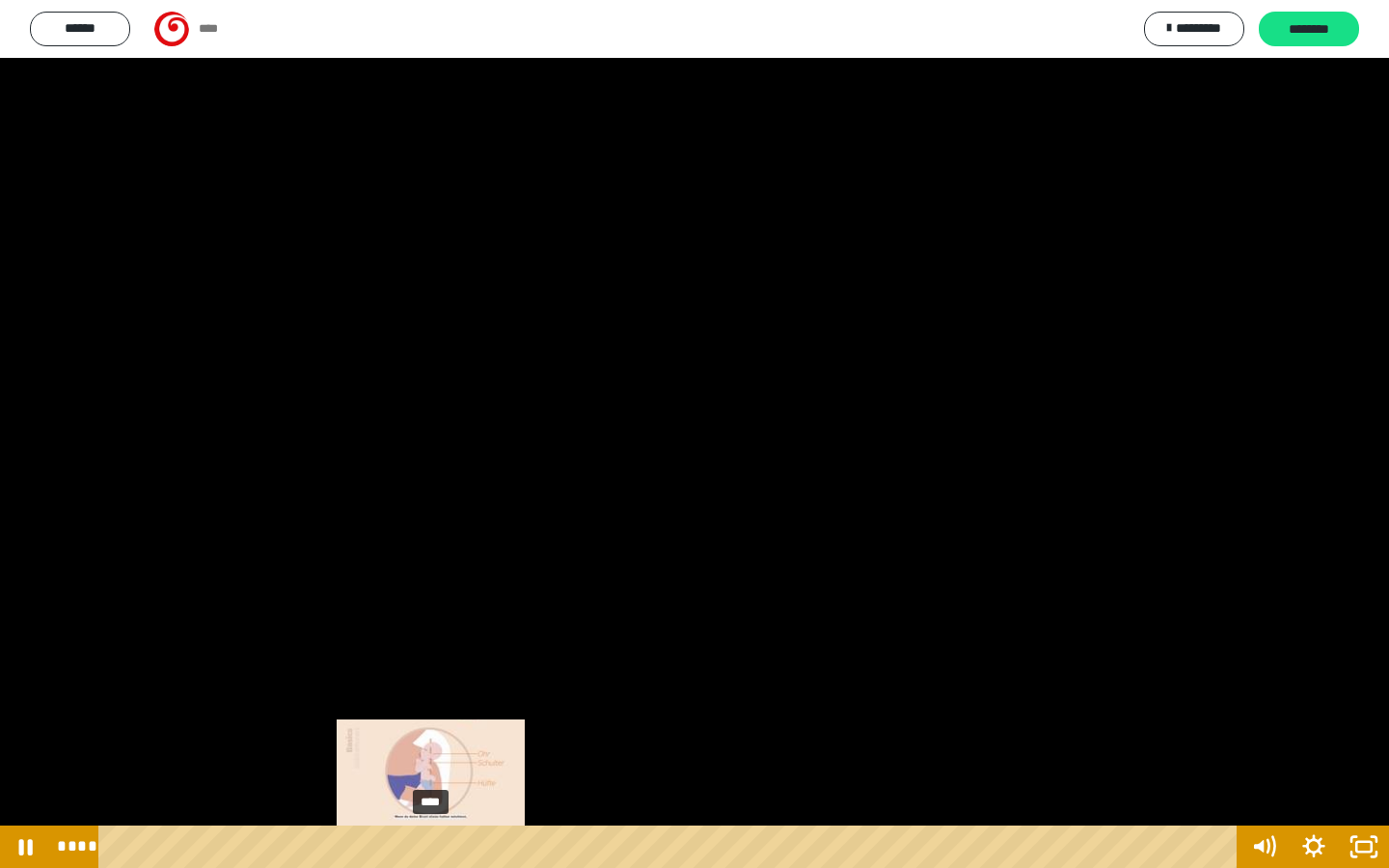 click on "****" at bounding box center [671, 847] 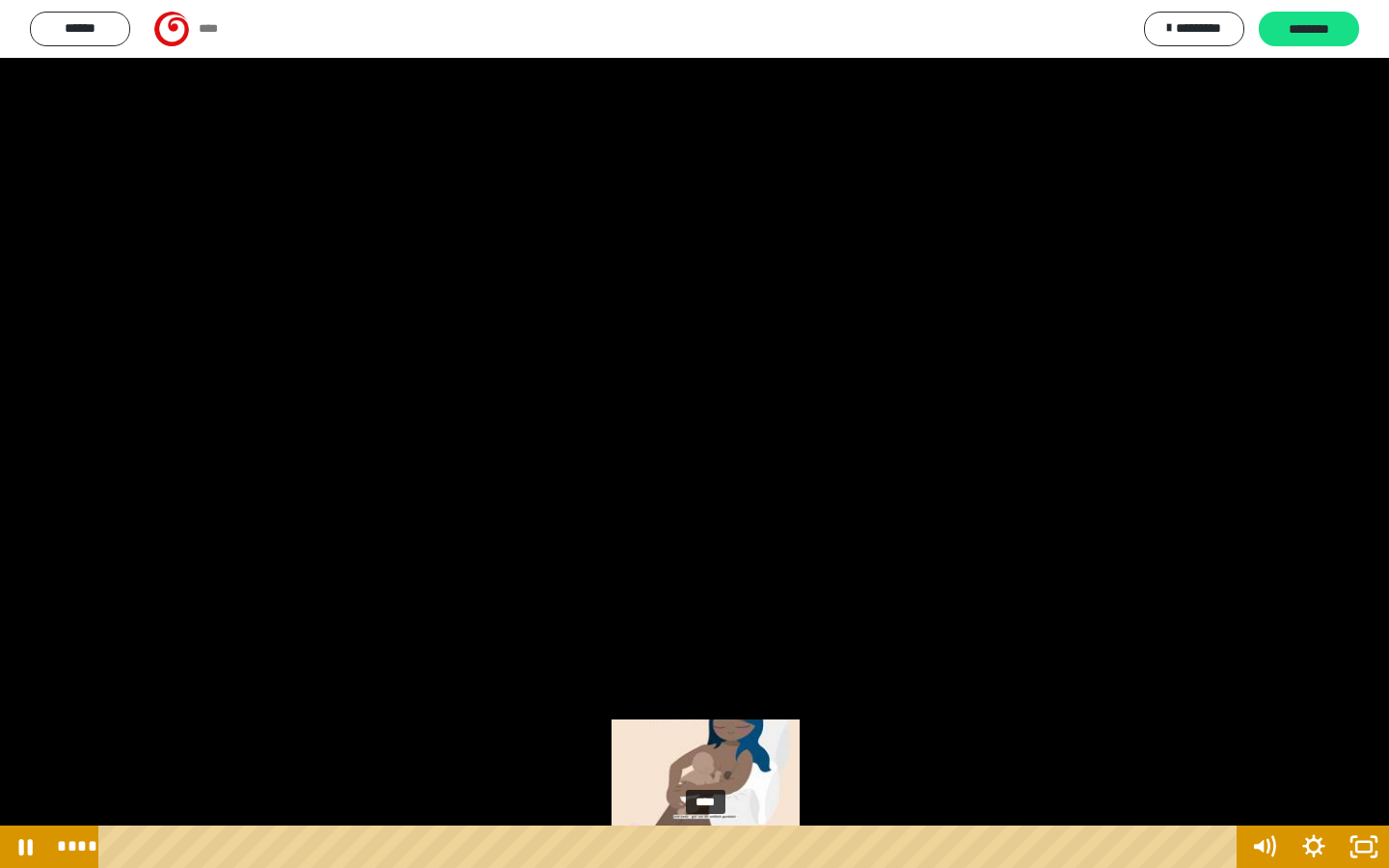 click on "****" at bounding box center [671, 847] 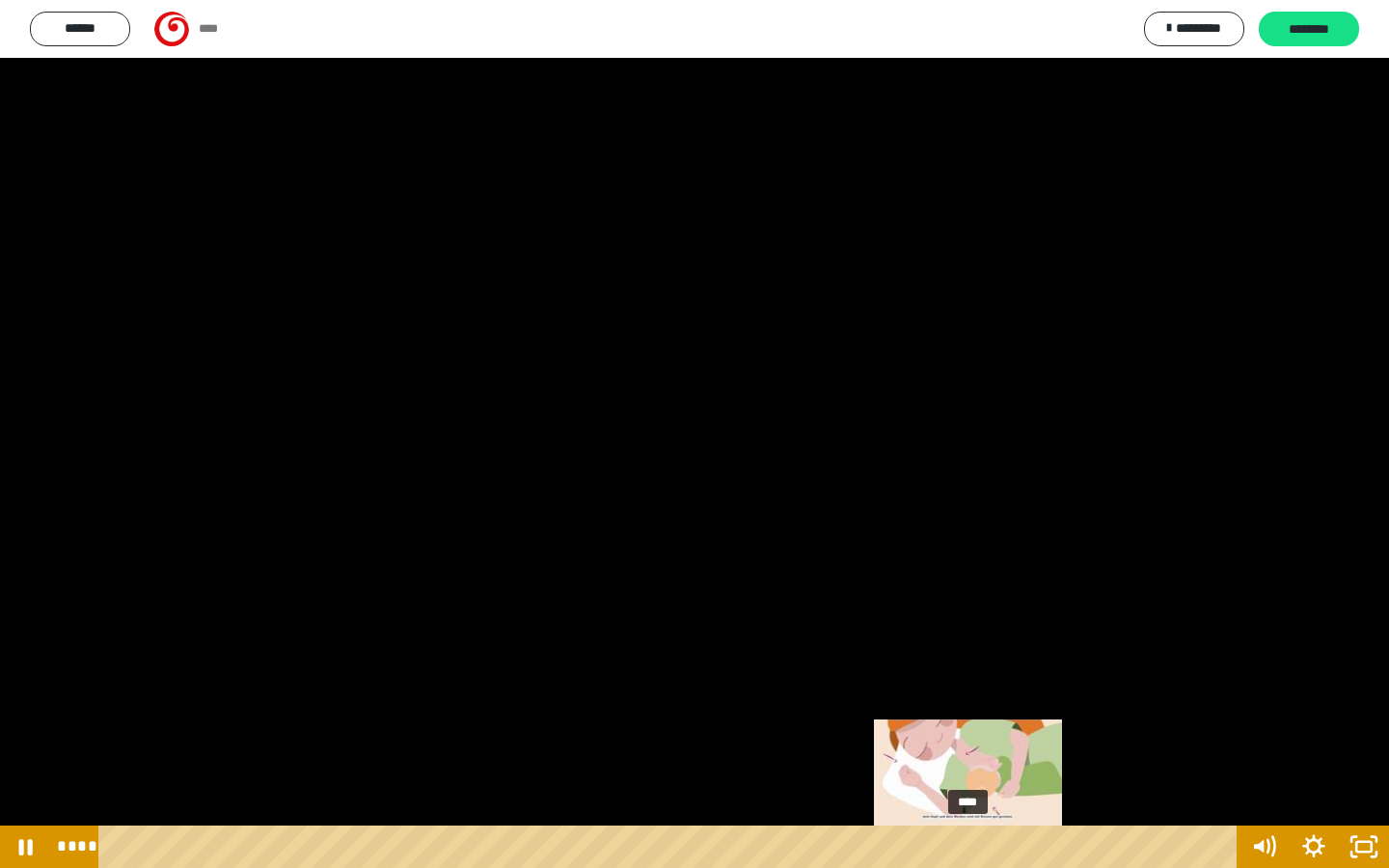 click on "****" at bounding box center [671, 847] 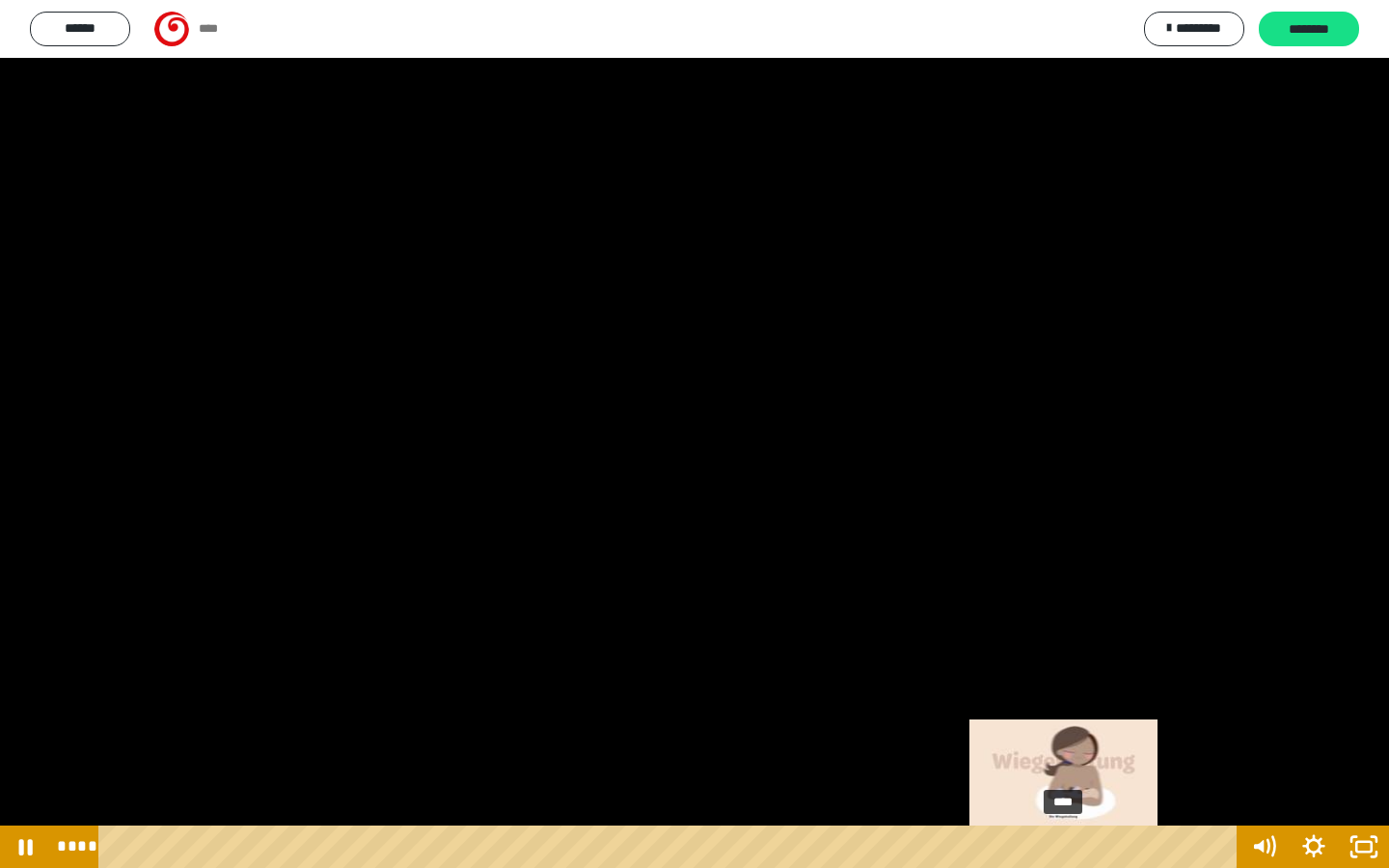 click on "****" at bounding box center [671, 847] 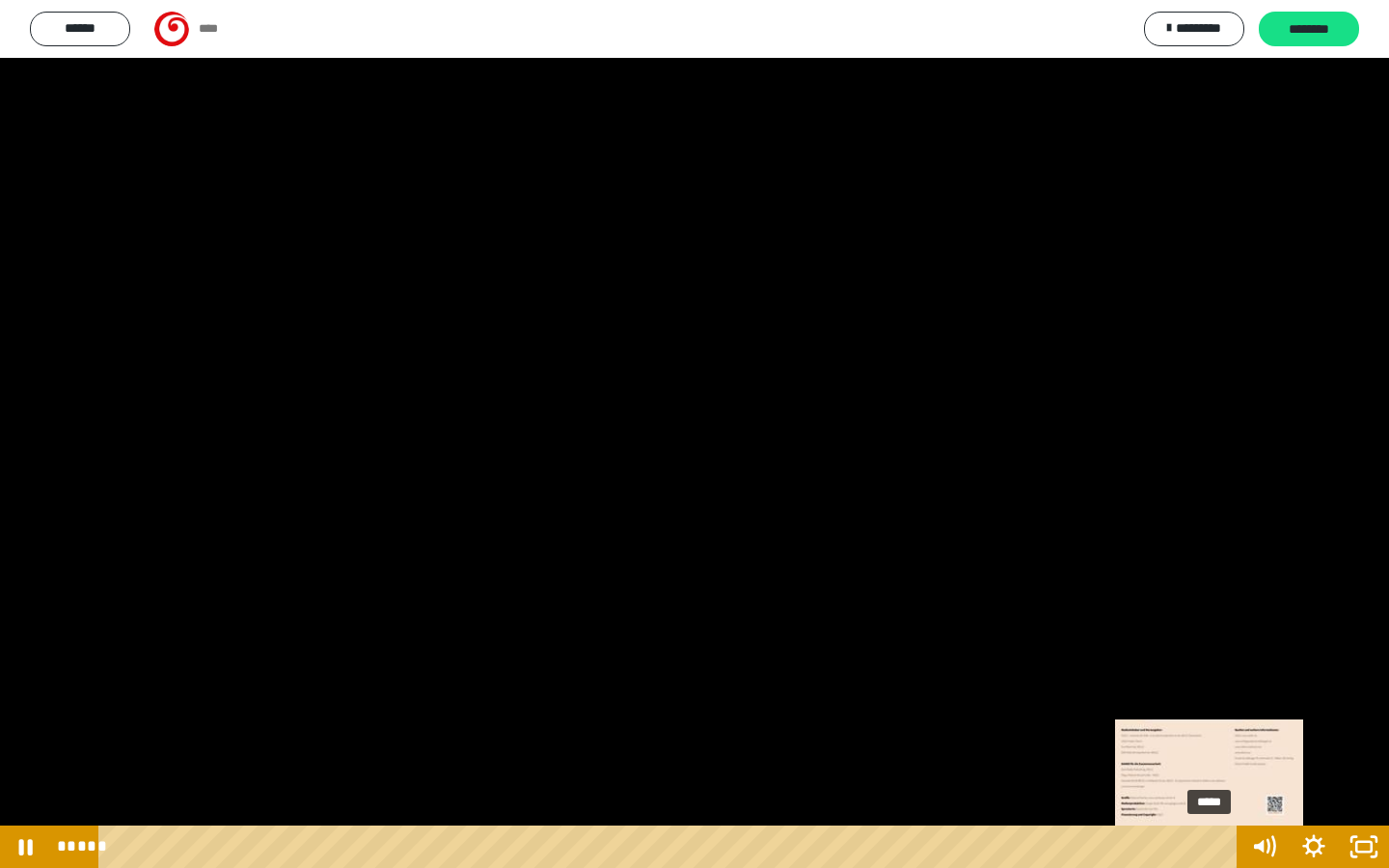 click on "*****" at bounding box center [671, 847] 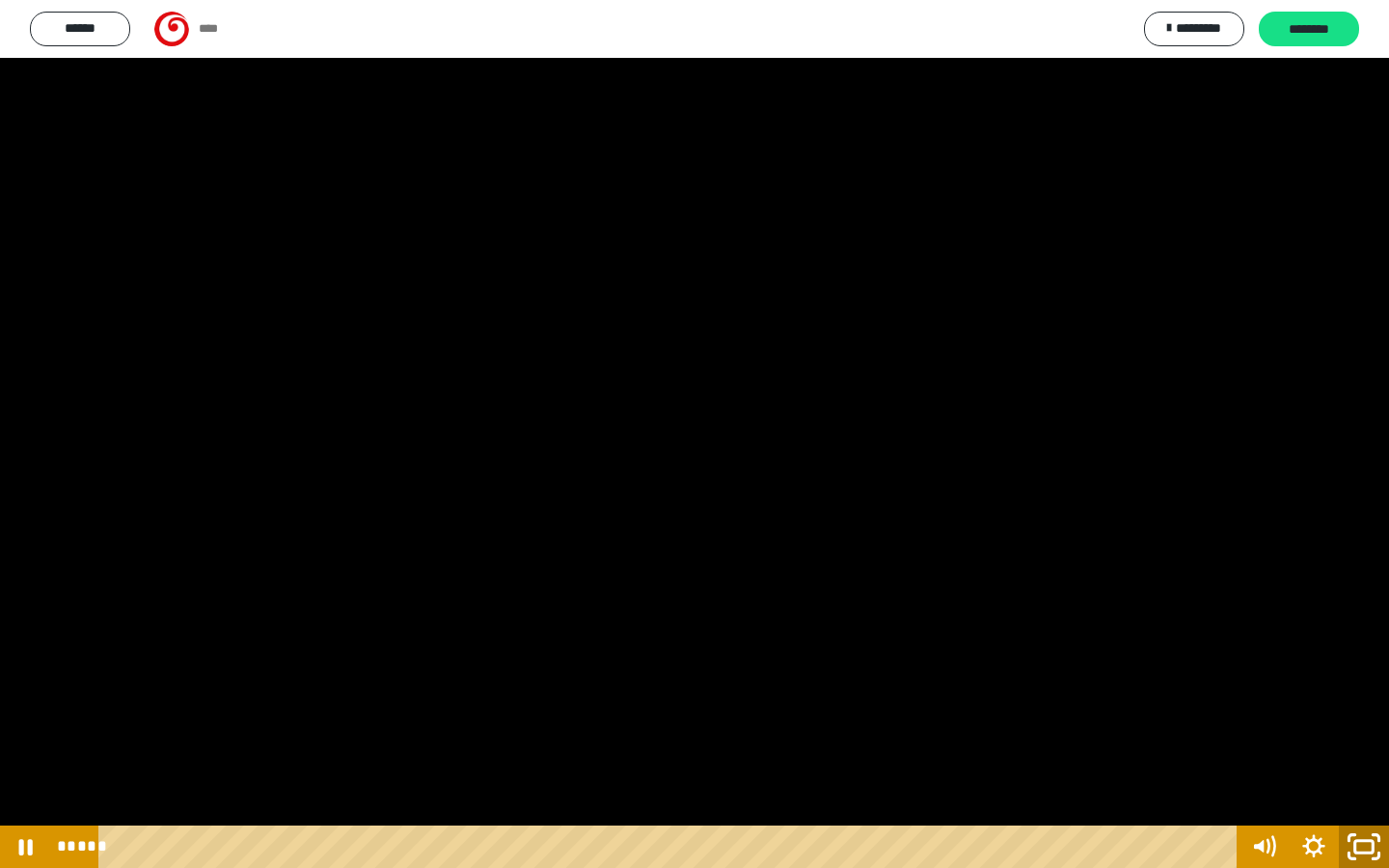 click 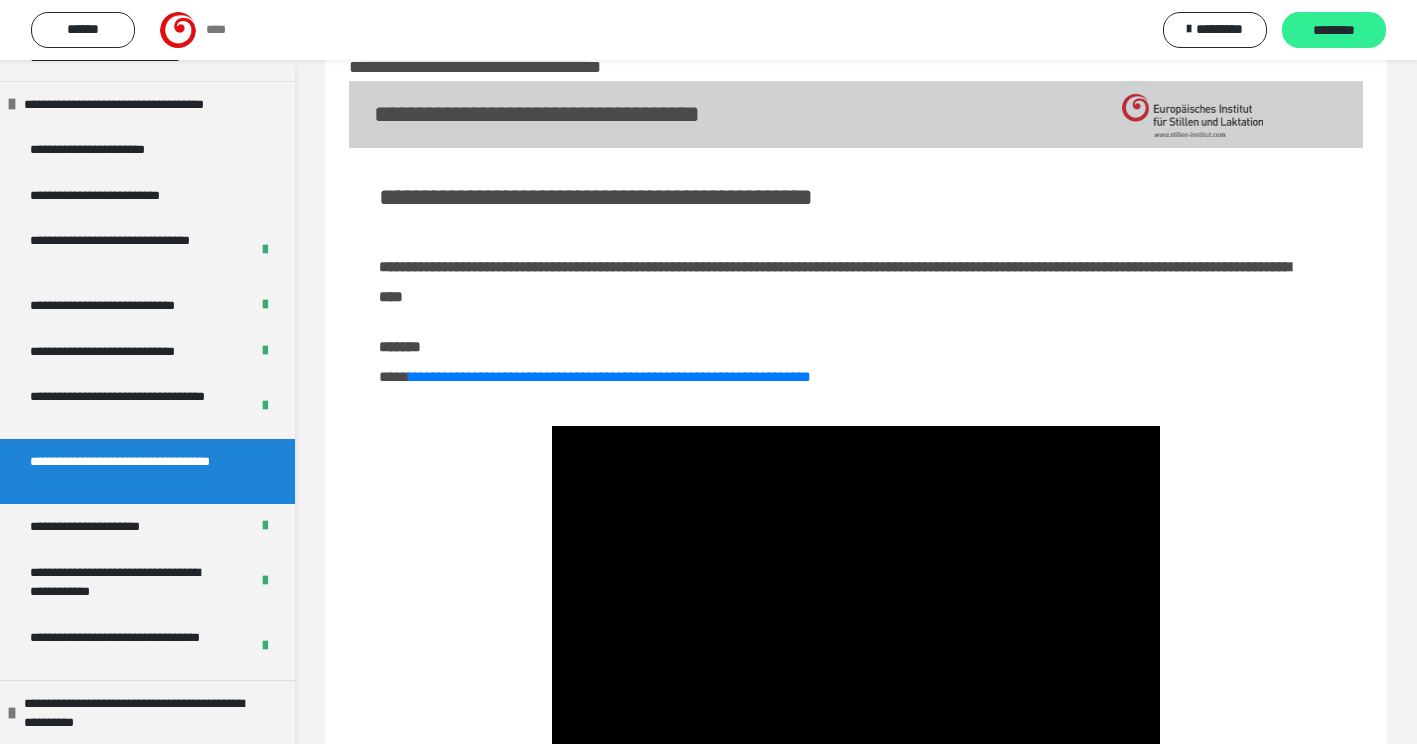 click on "********" at bounding box center (1334, 31) 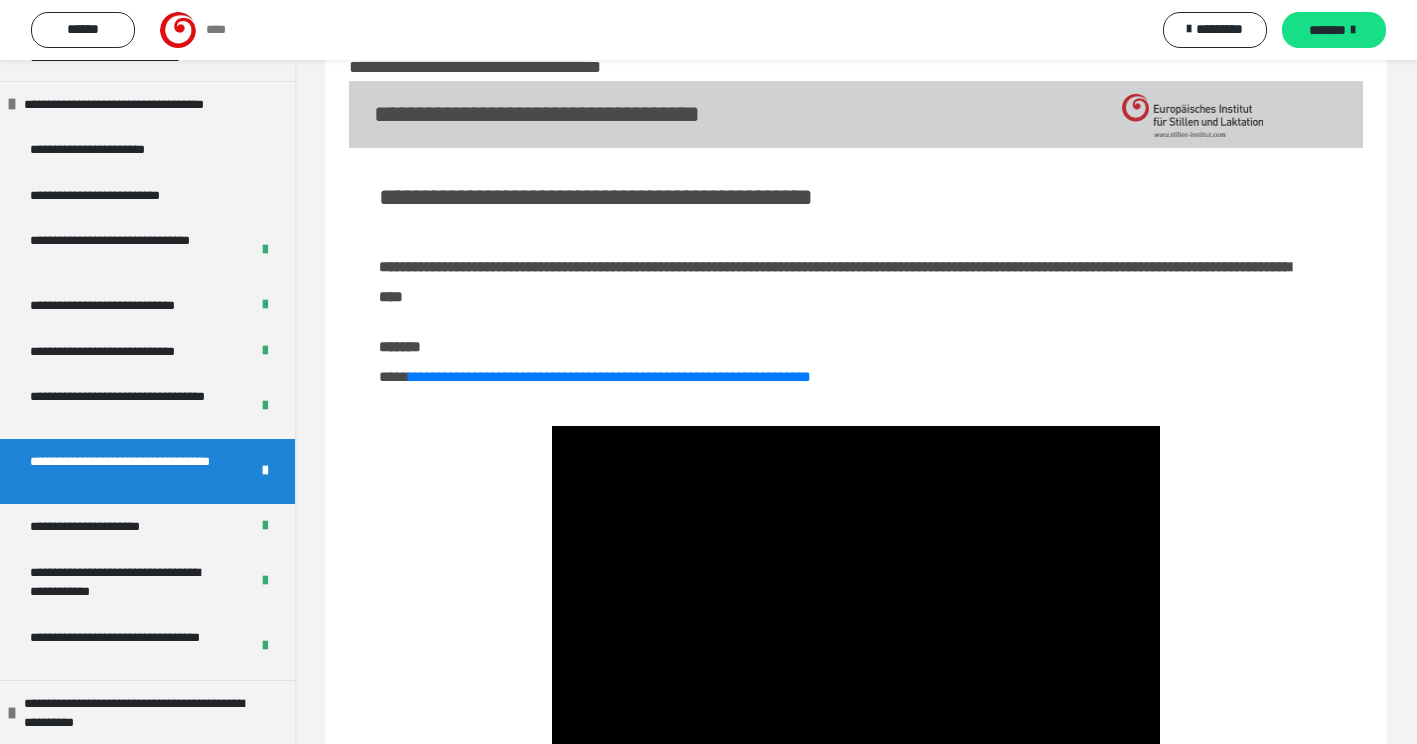 scroll, scrollTop: 1953, scrollLeft: 0, axis: vertical 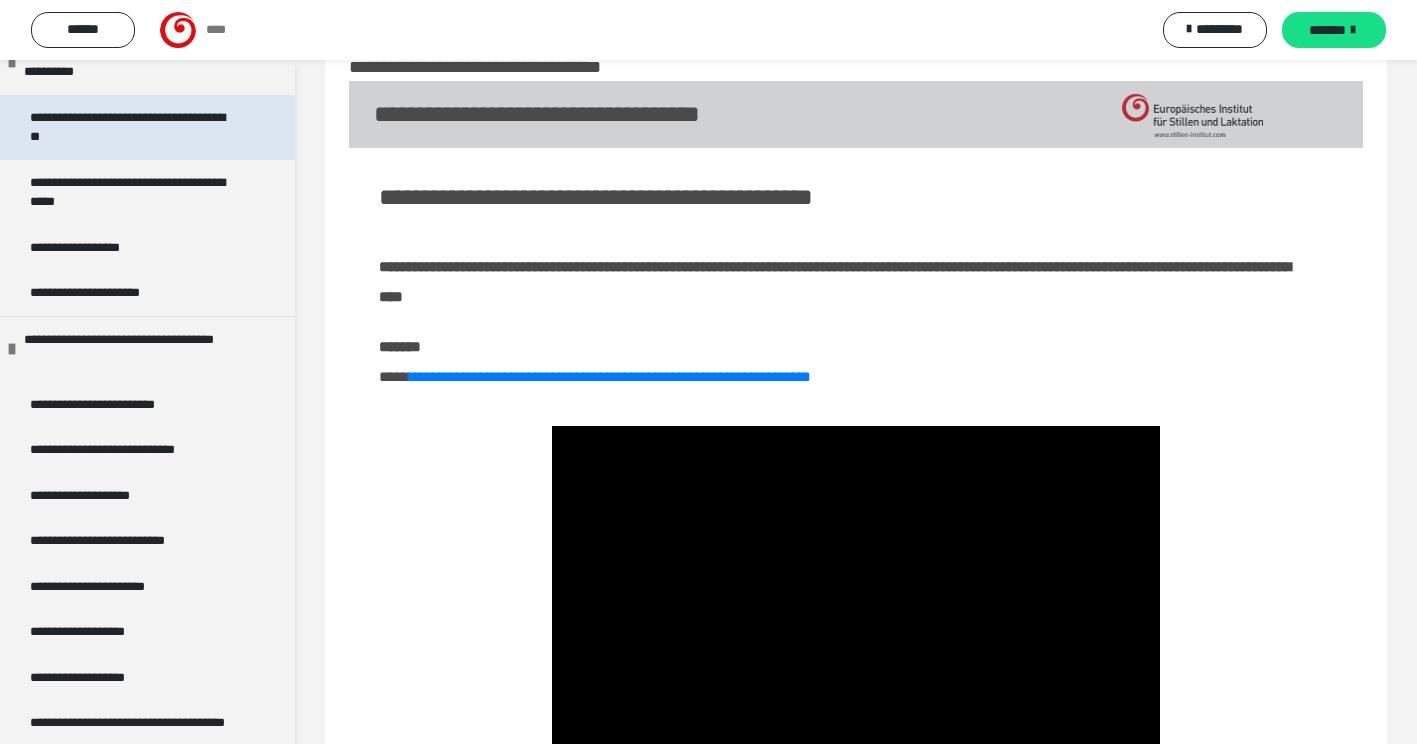 click on "**********" at bounding box center [132, 127] 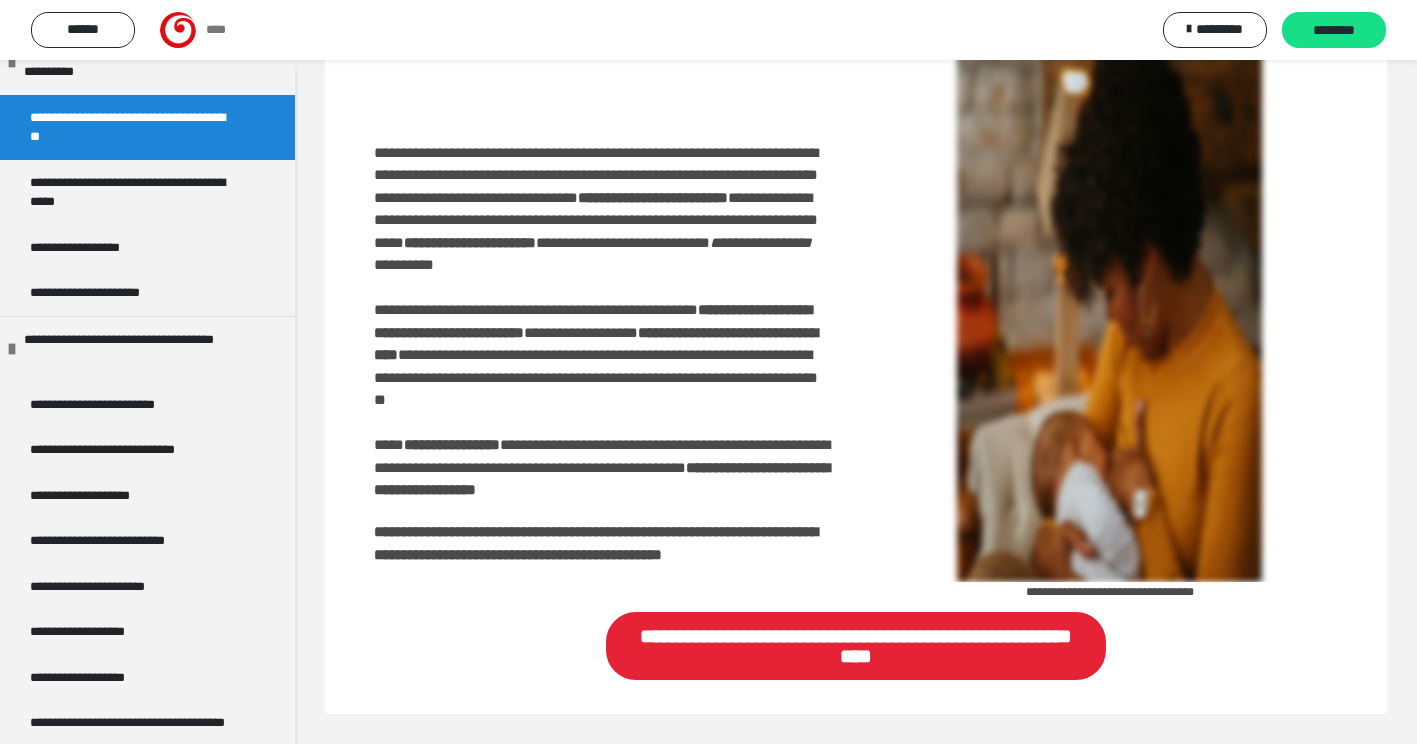 scroll, scrollTop: 292, scrollLeft: 0, axis: vertical 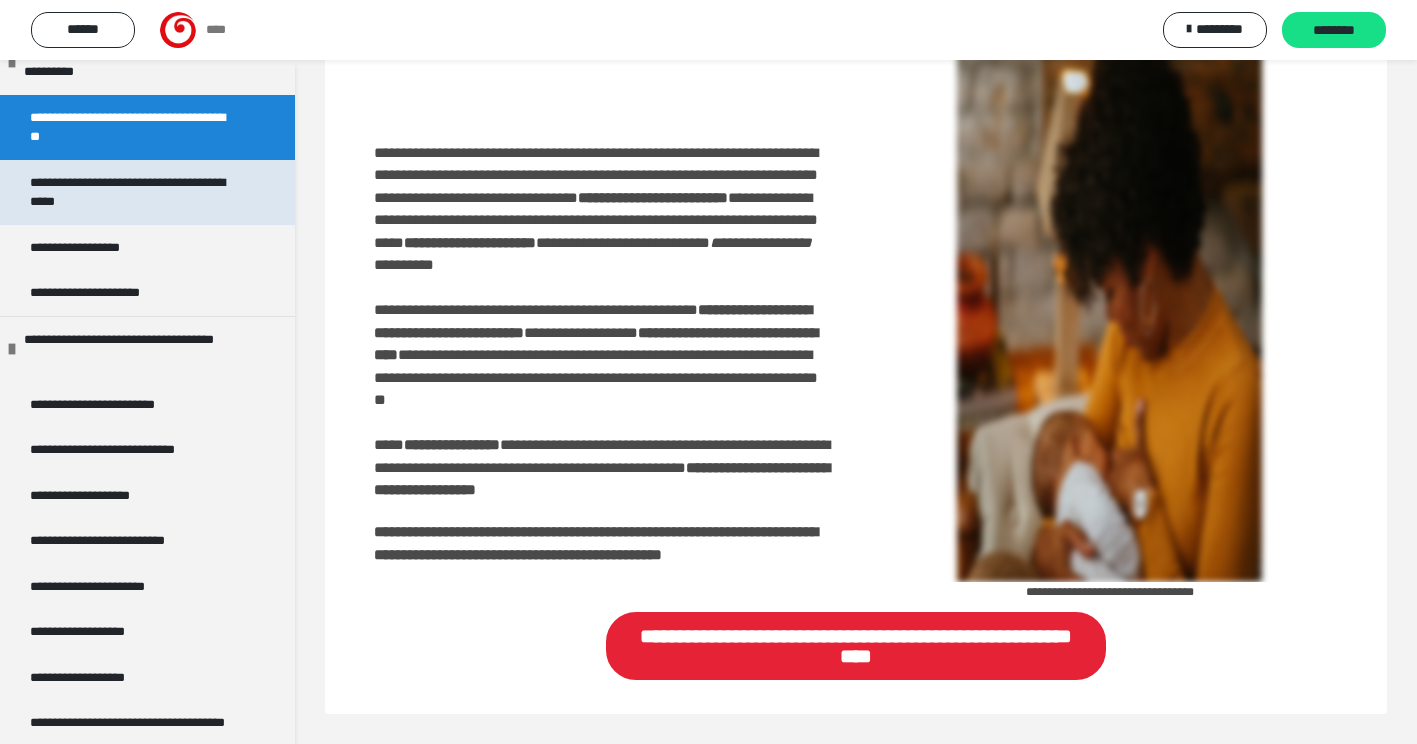 click on "**********" at bounding box center [132, 192] 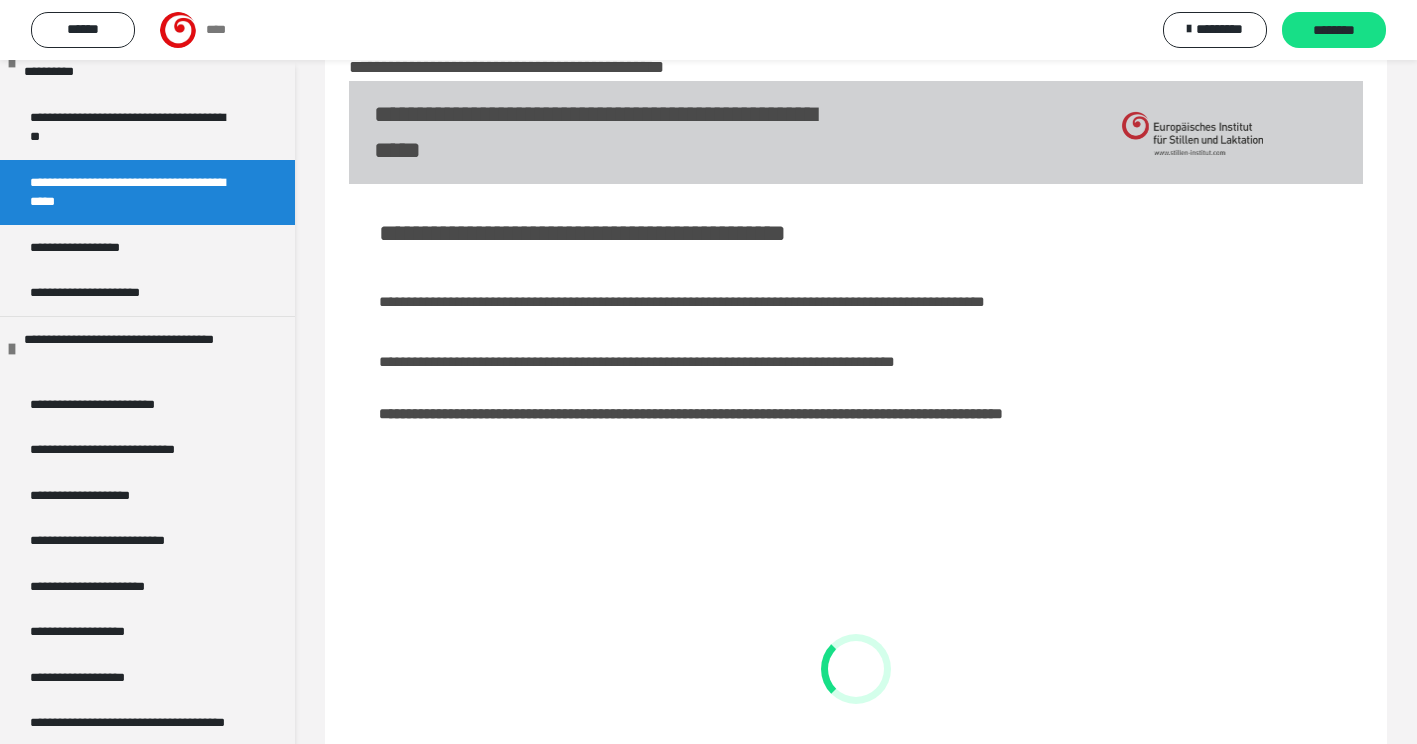 scroll, scrollTop: 292, scrollLeft: 0, axis: vertical 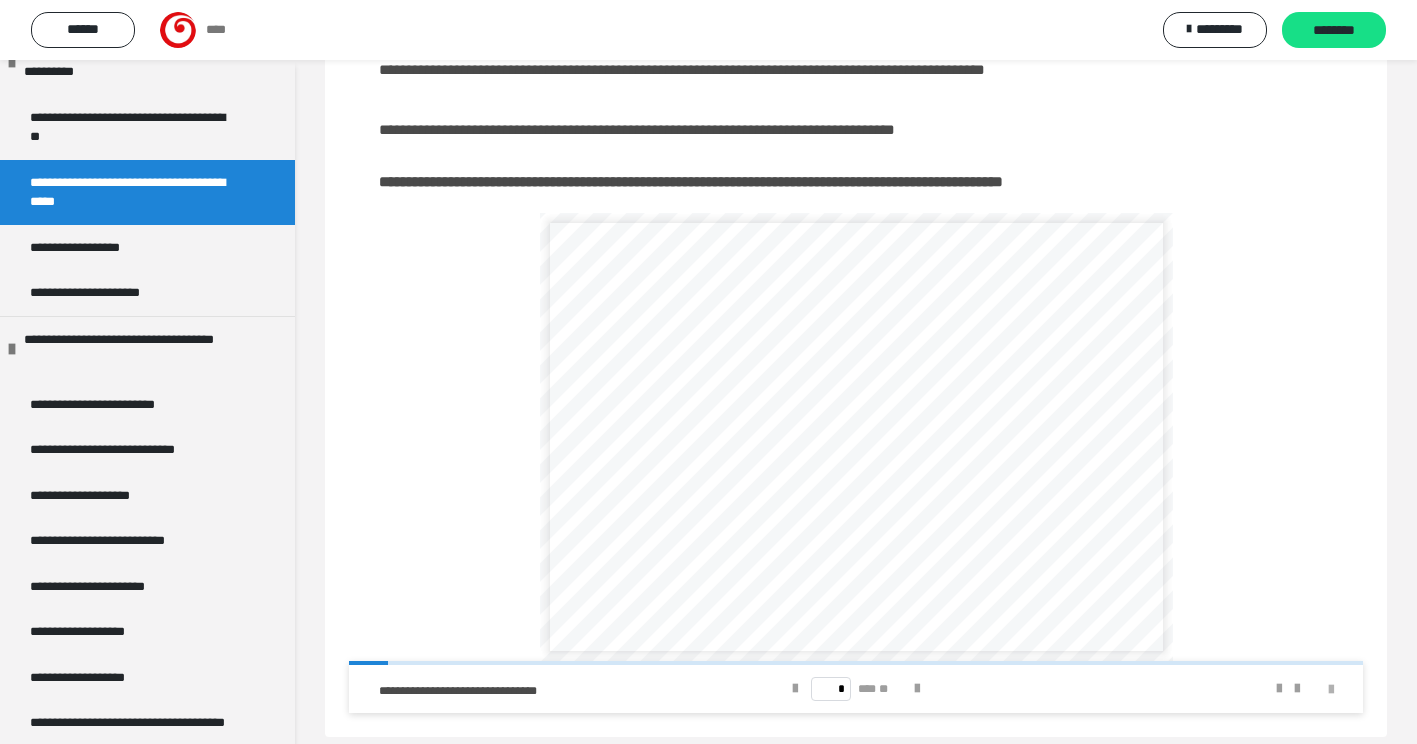 click at bounding box center (1331, 690) 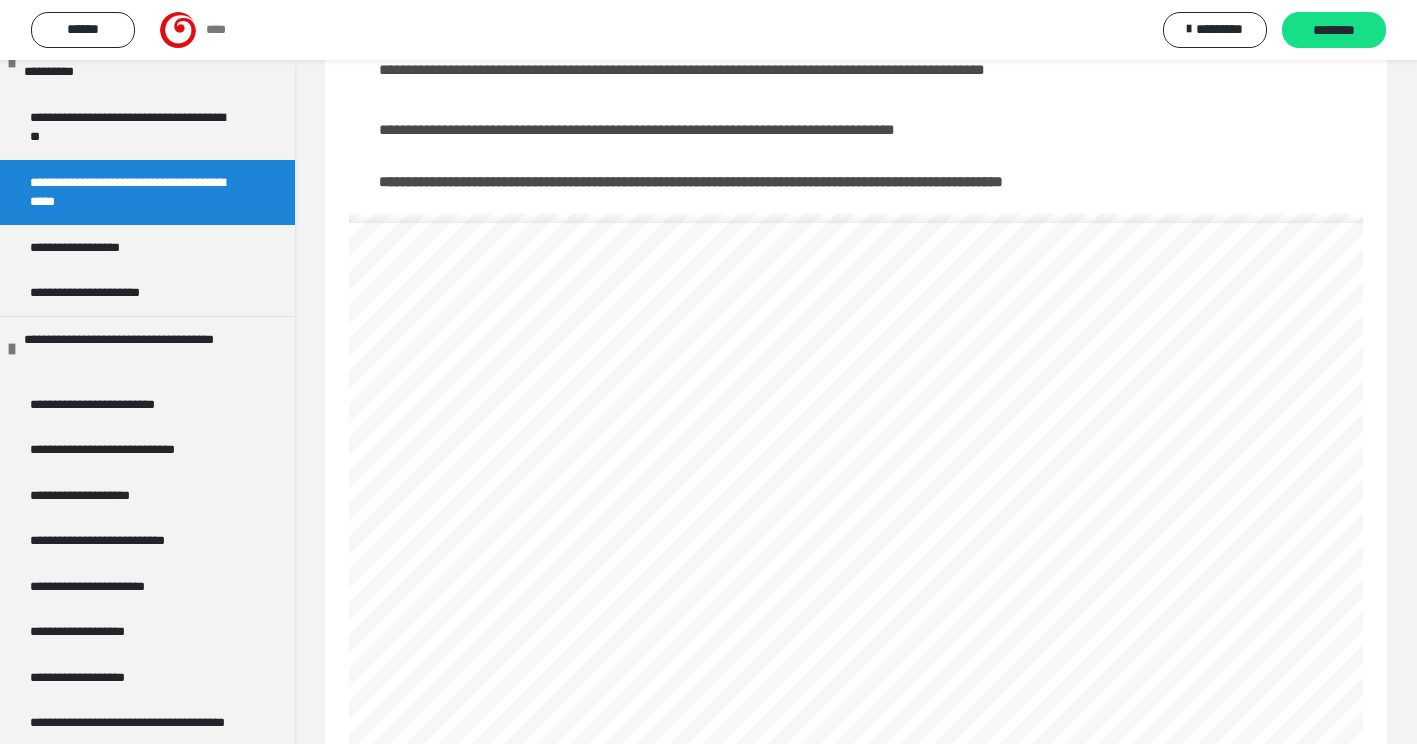 scroll, scrollTop: 159, scrollLeft: 0, axis: vertical 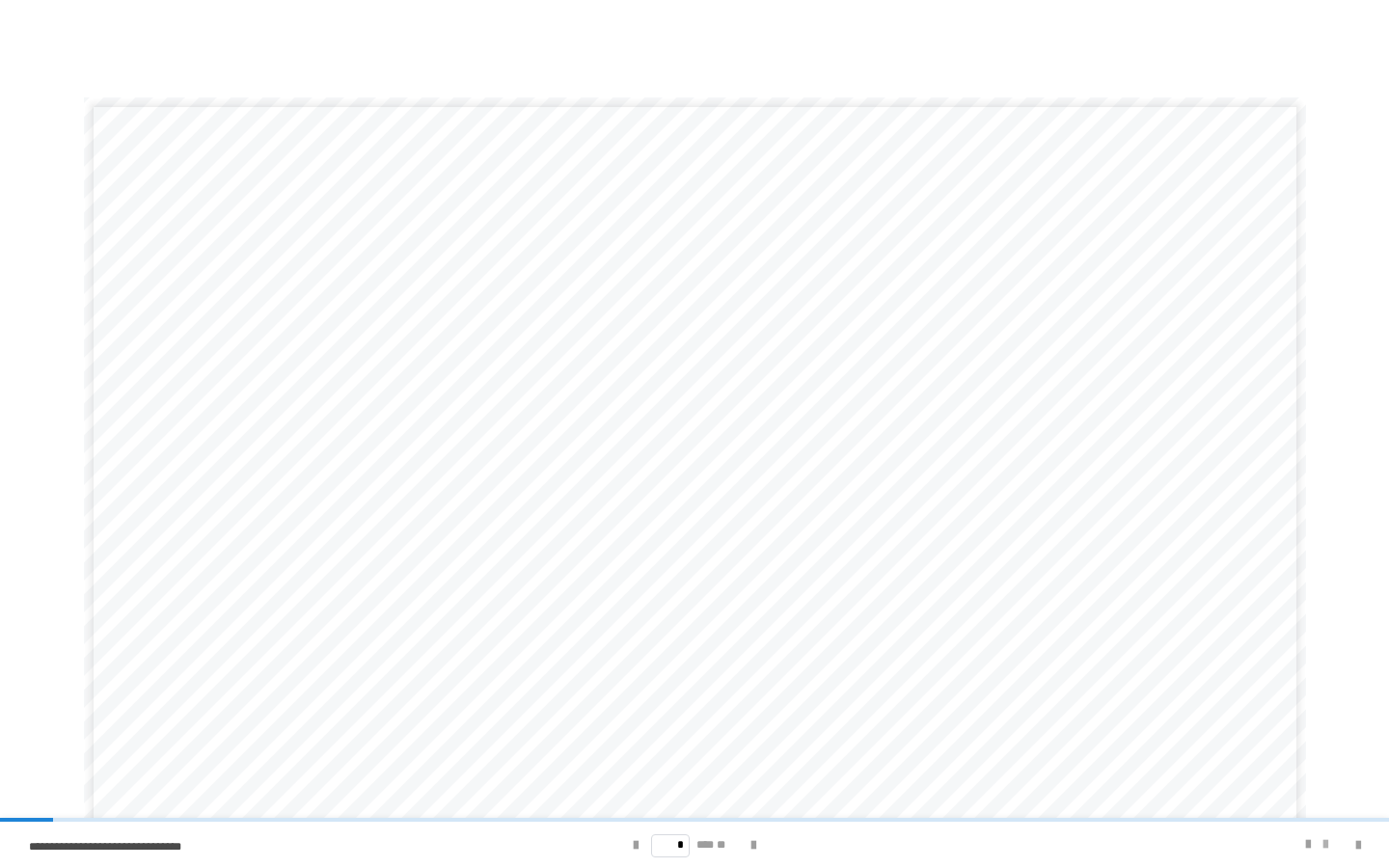 click at bounding box center [1325, 845] 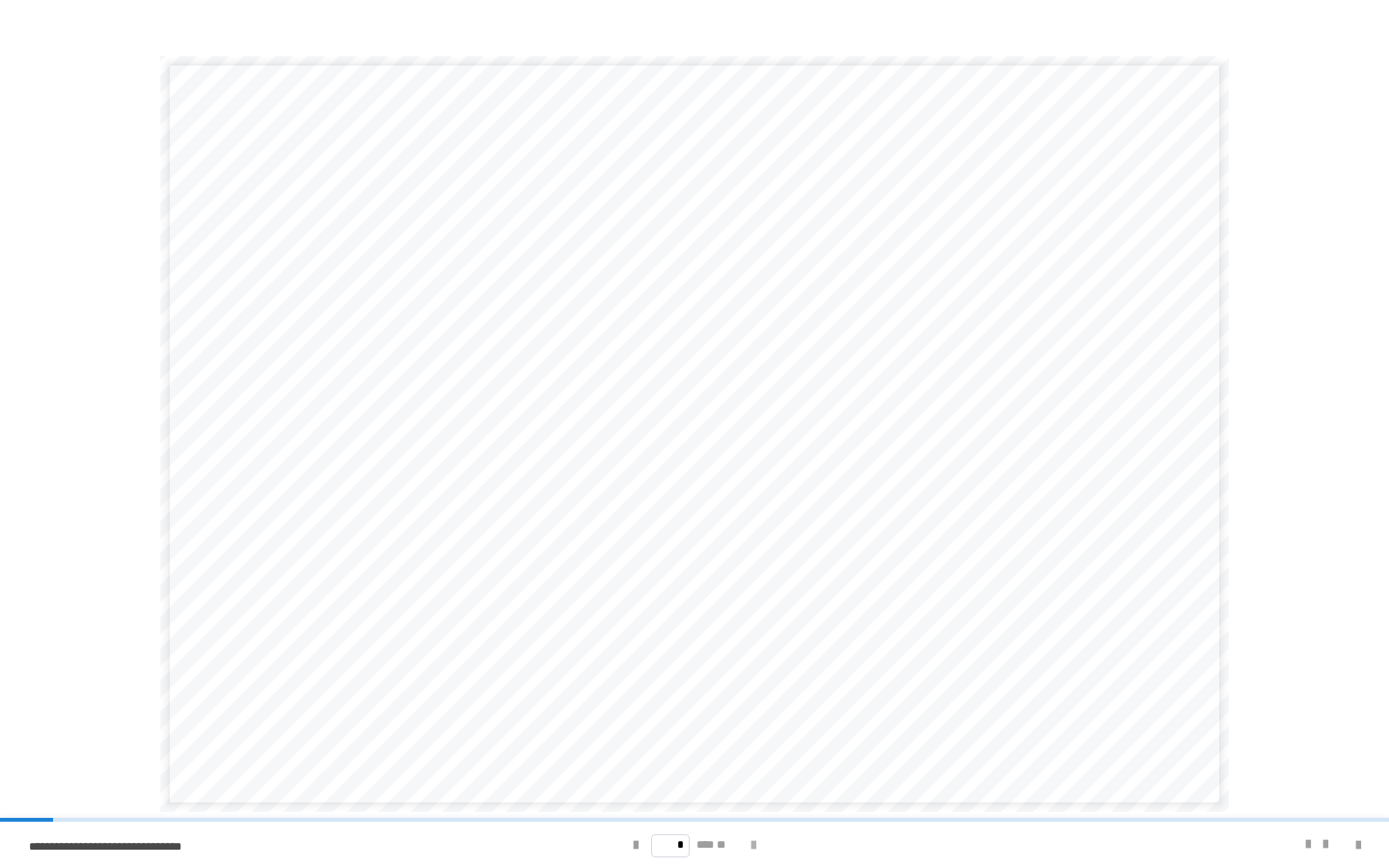 click at bounding box center [753, 846] 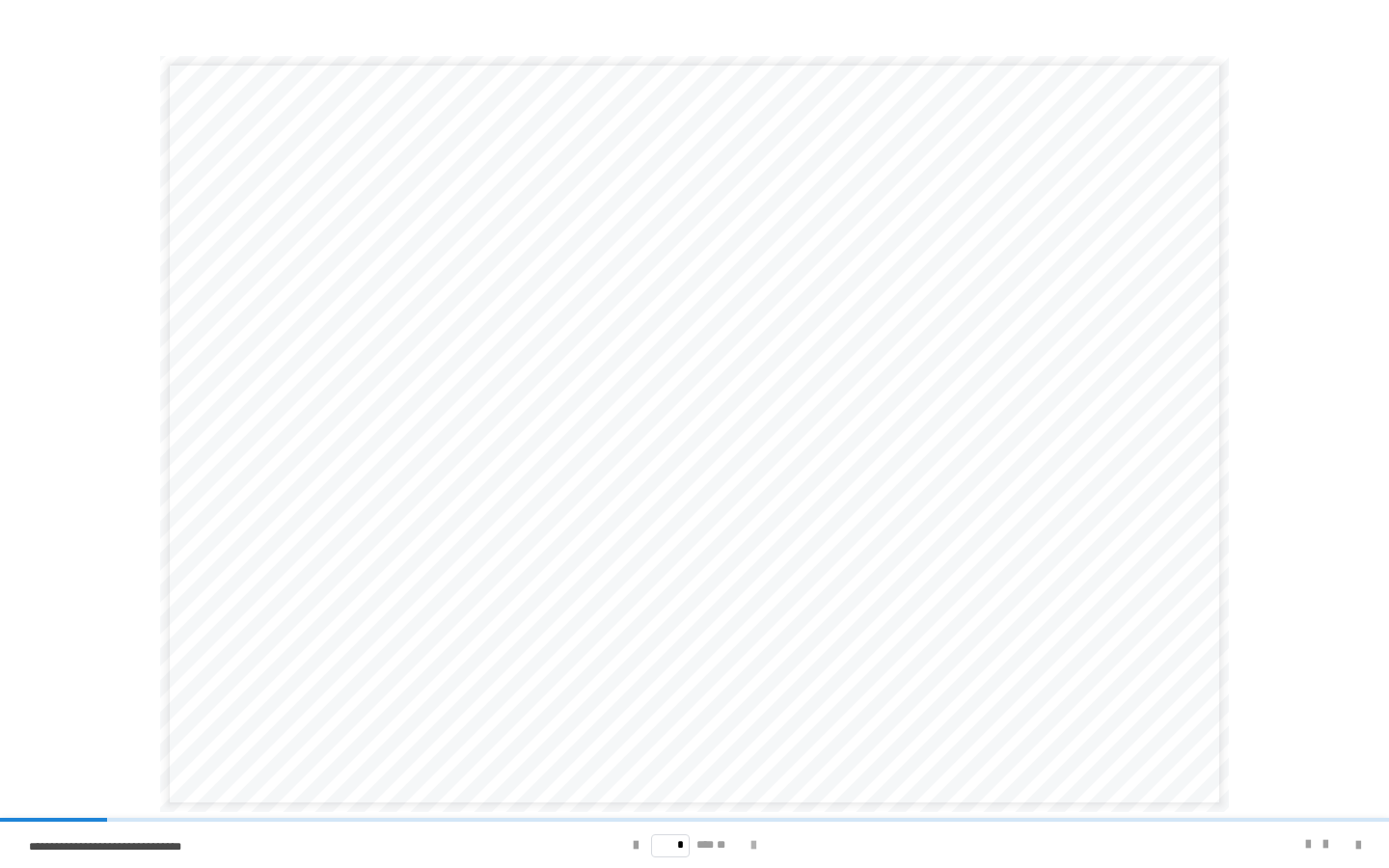 click at bounding box center (753, 846) 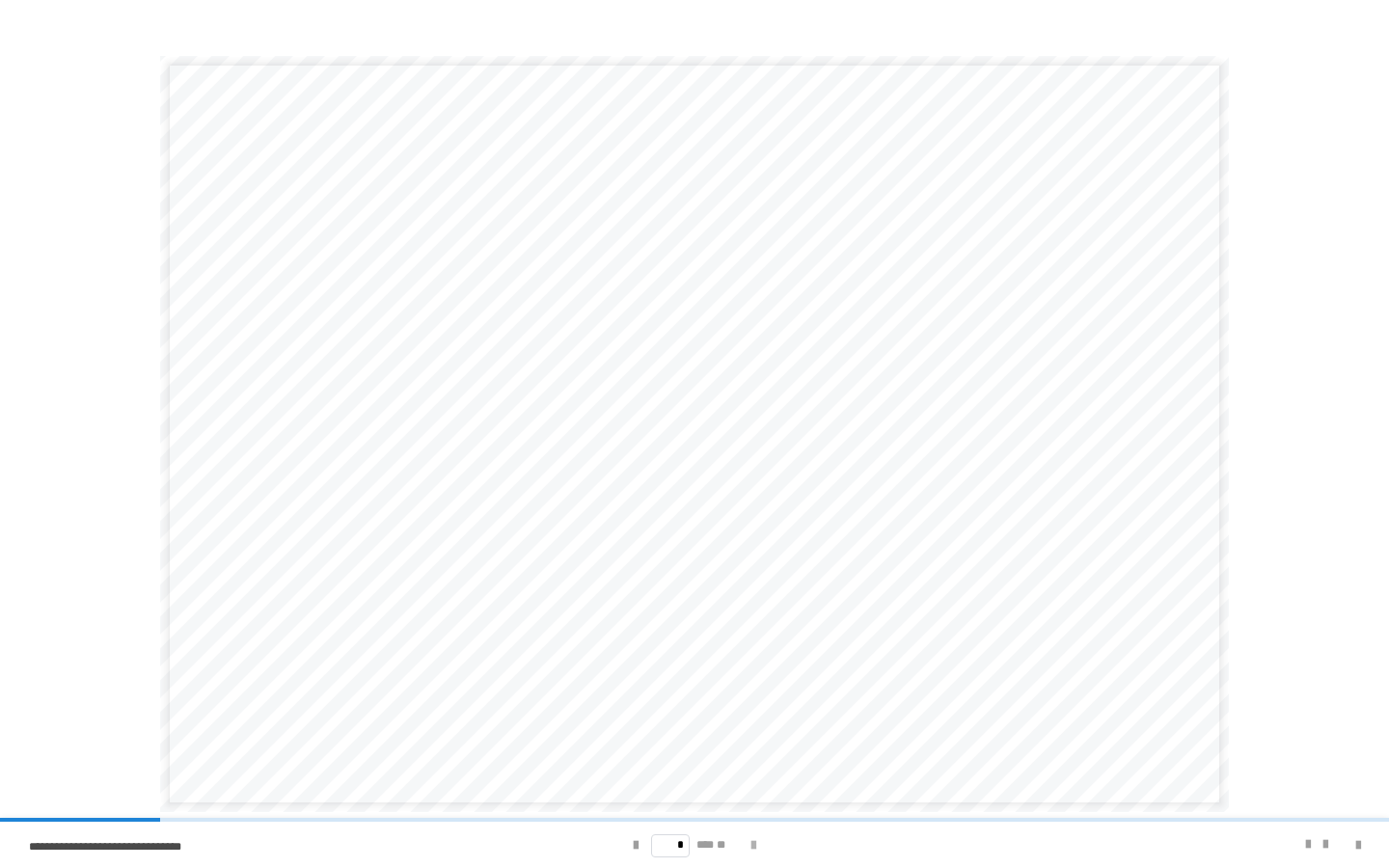 click at bounding box center [753, 846] 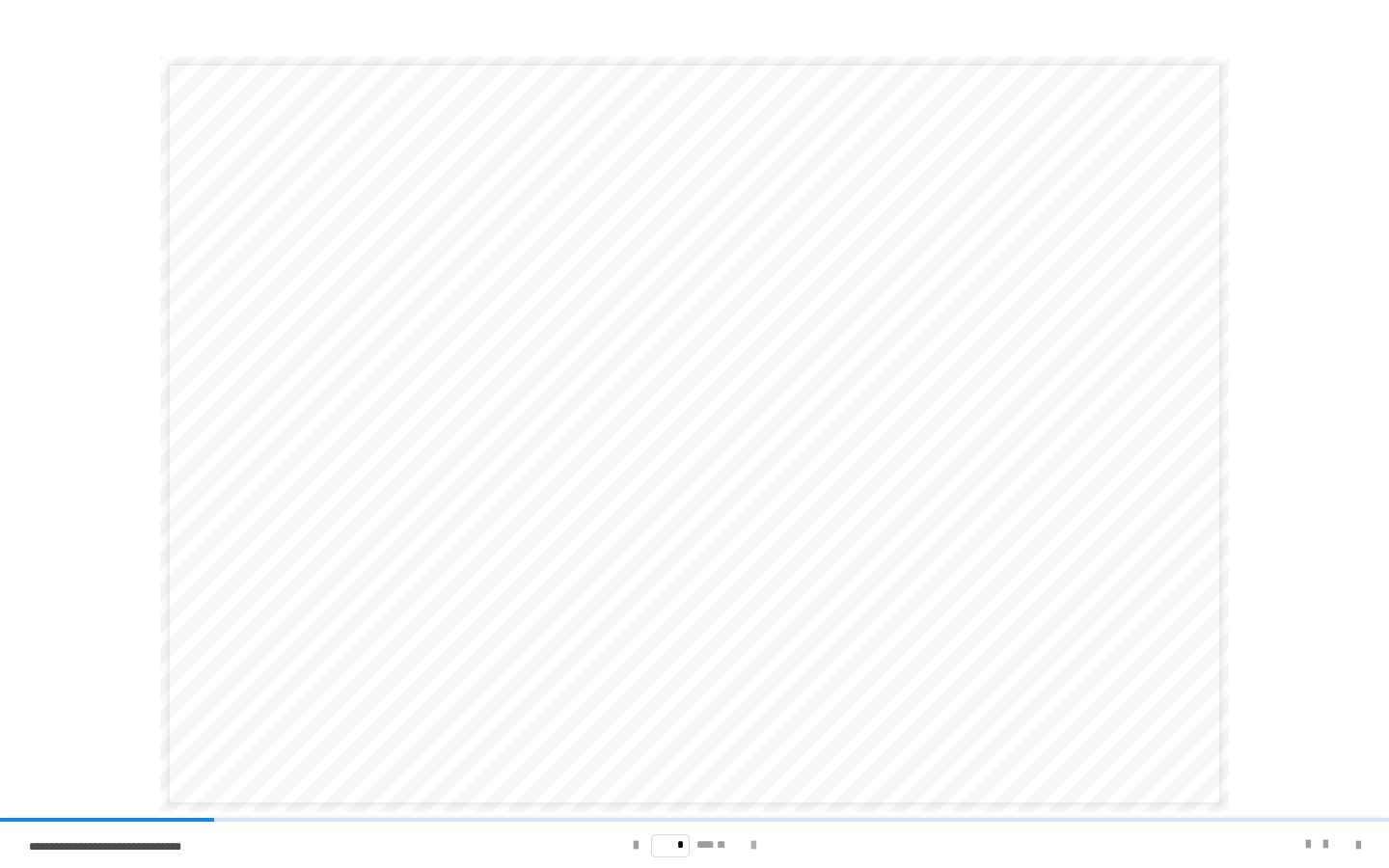 click at bounding box center [753, 846] 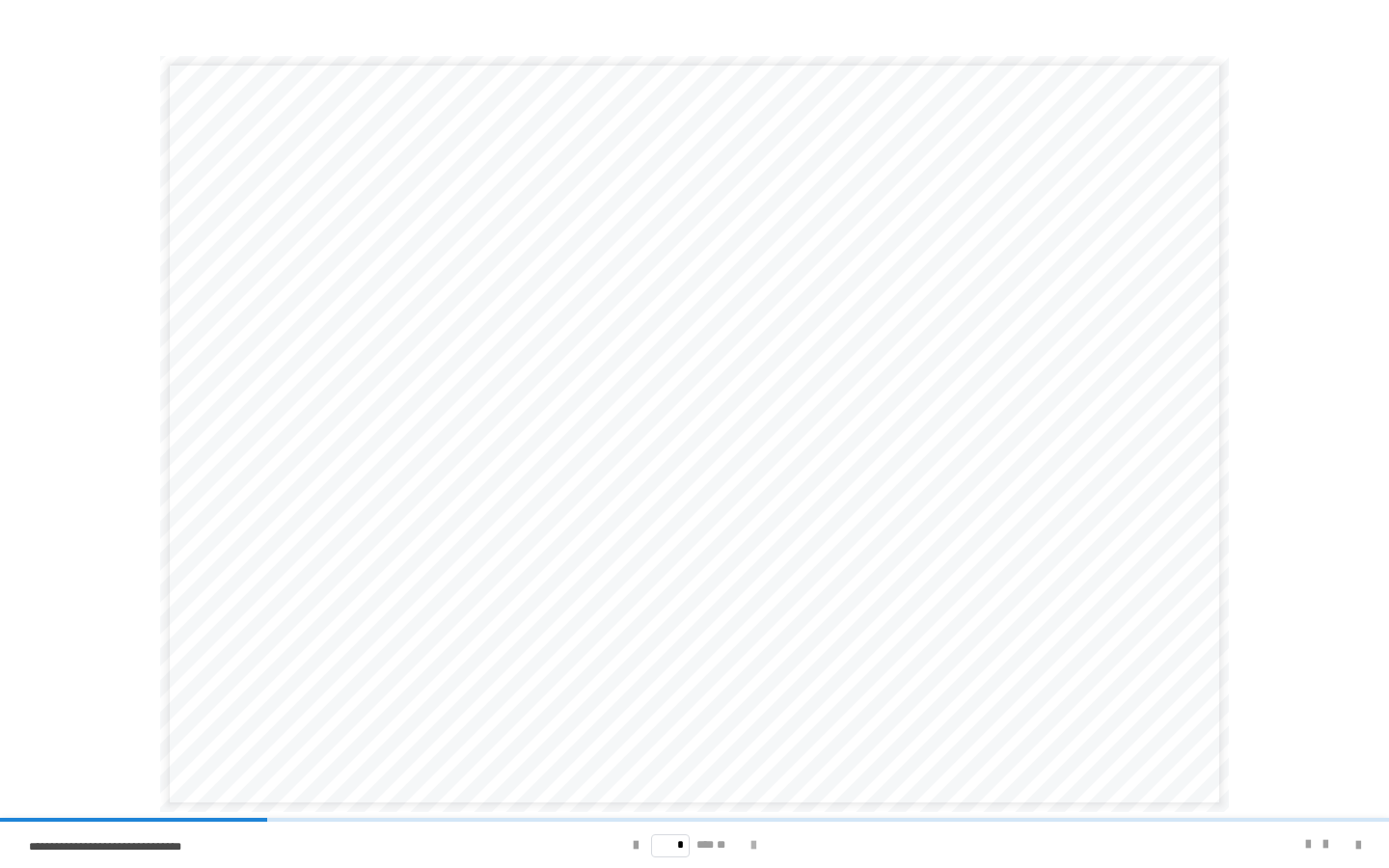 click at bounding box center (753, 846) 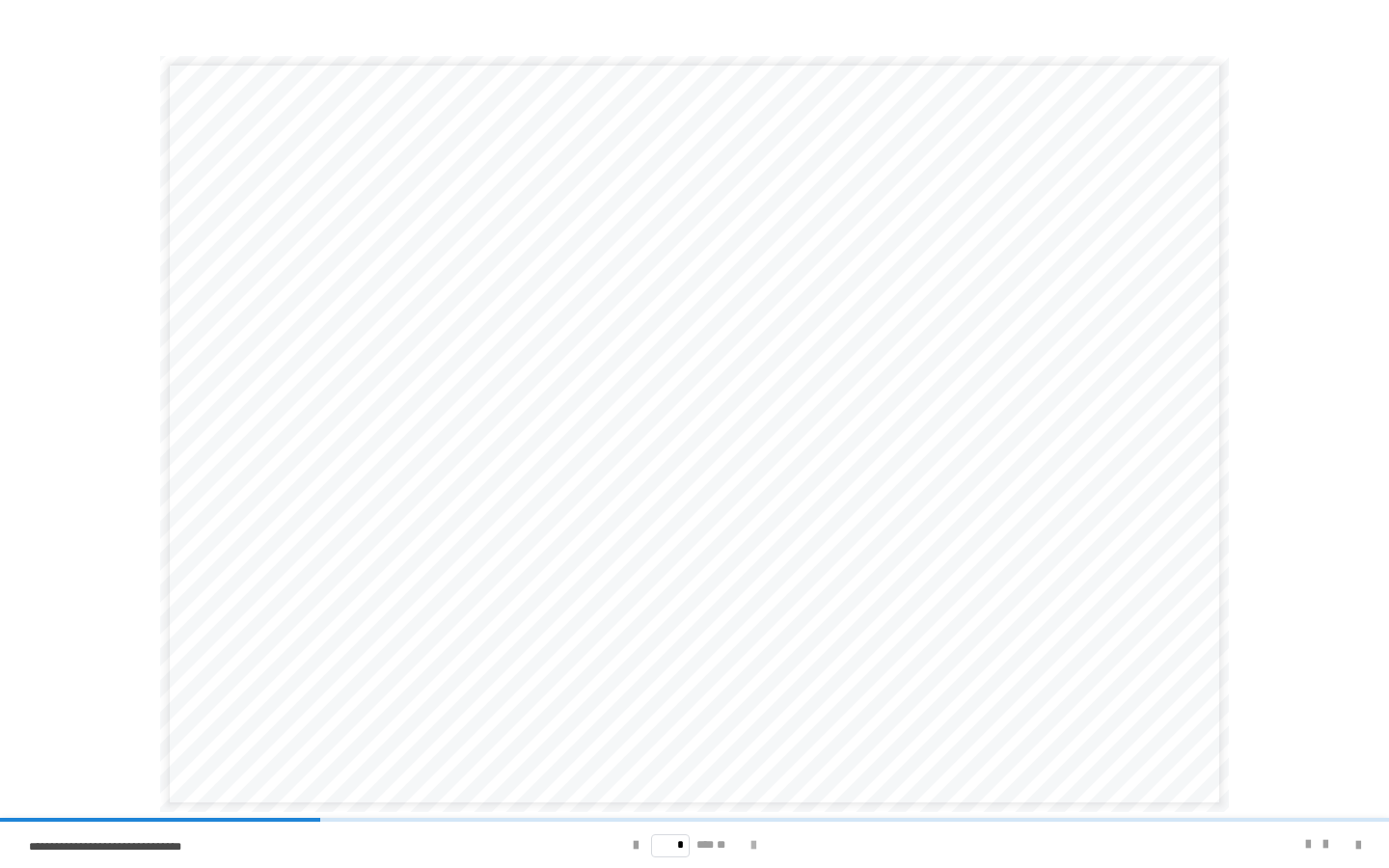 click at bounding box center (753, 846) 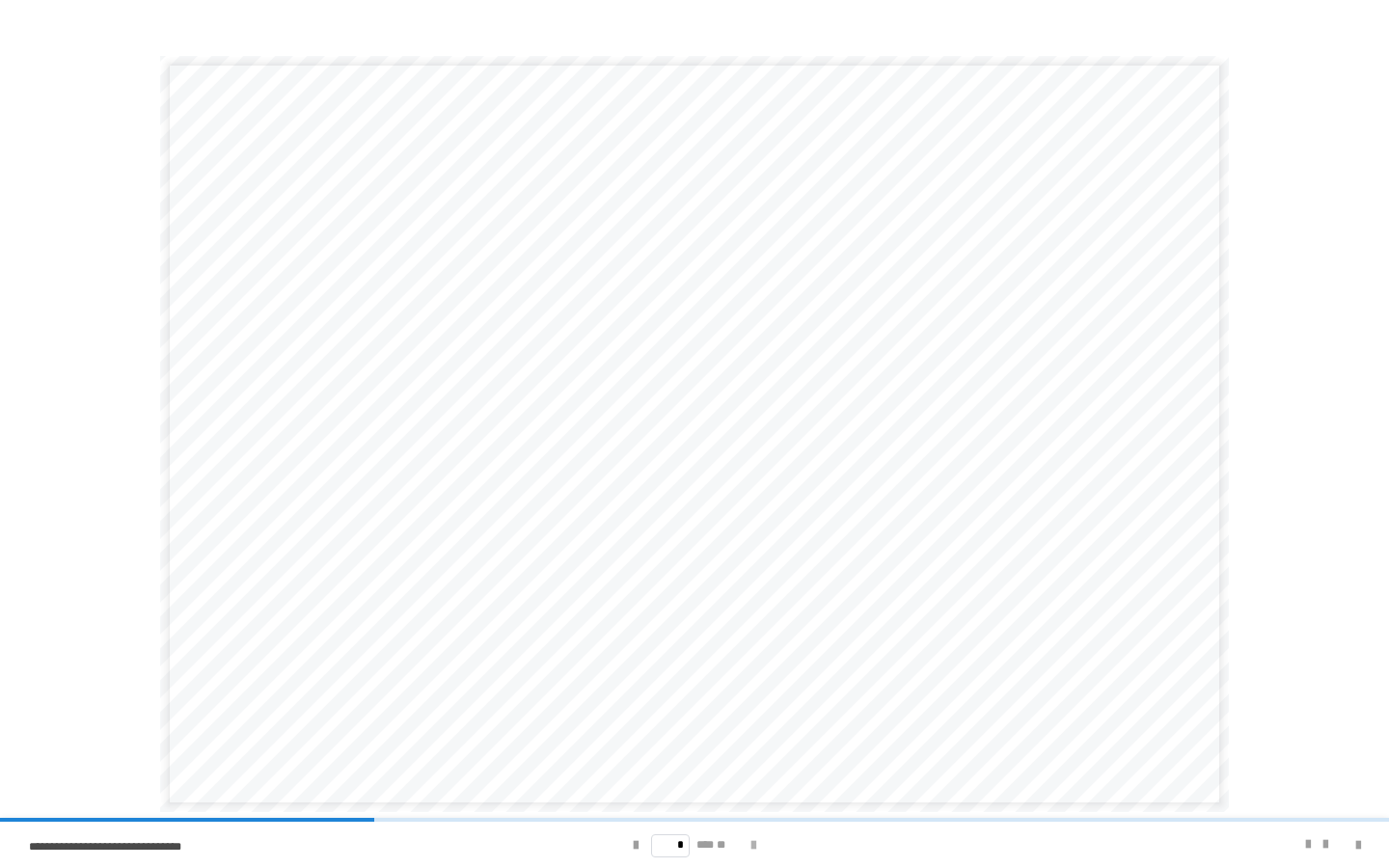 click at bounding box center [753, 846] 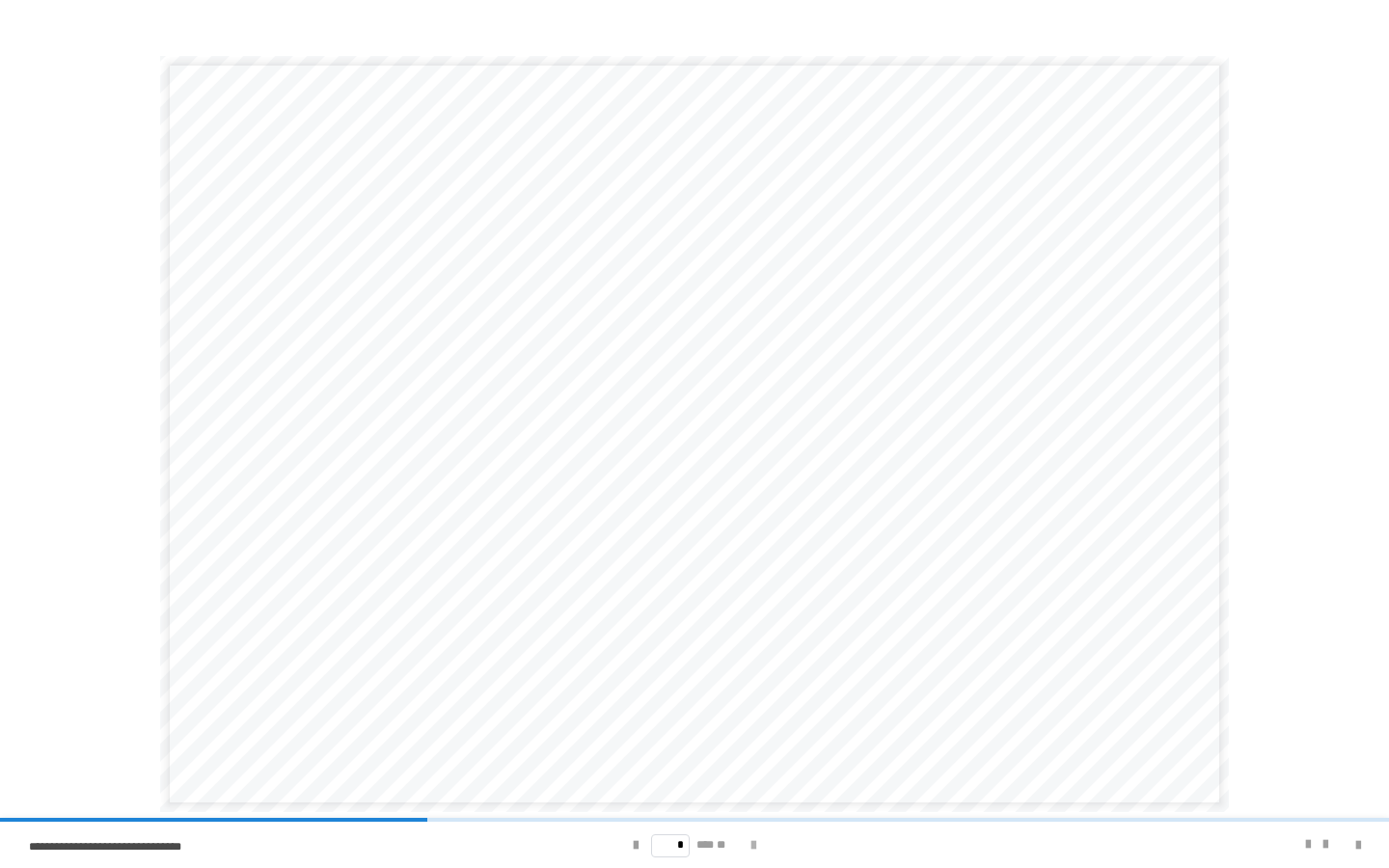 click at bounding box center [753, 846] 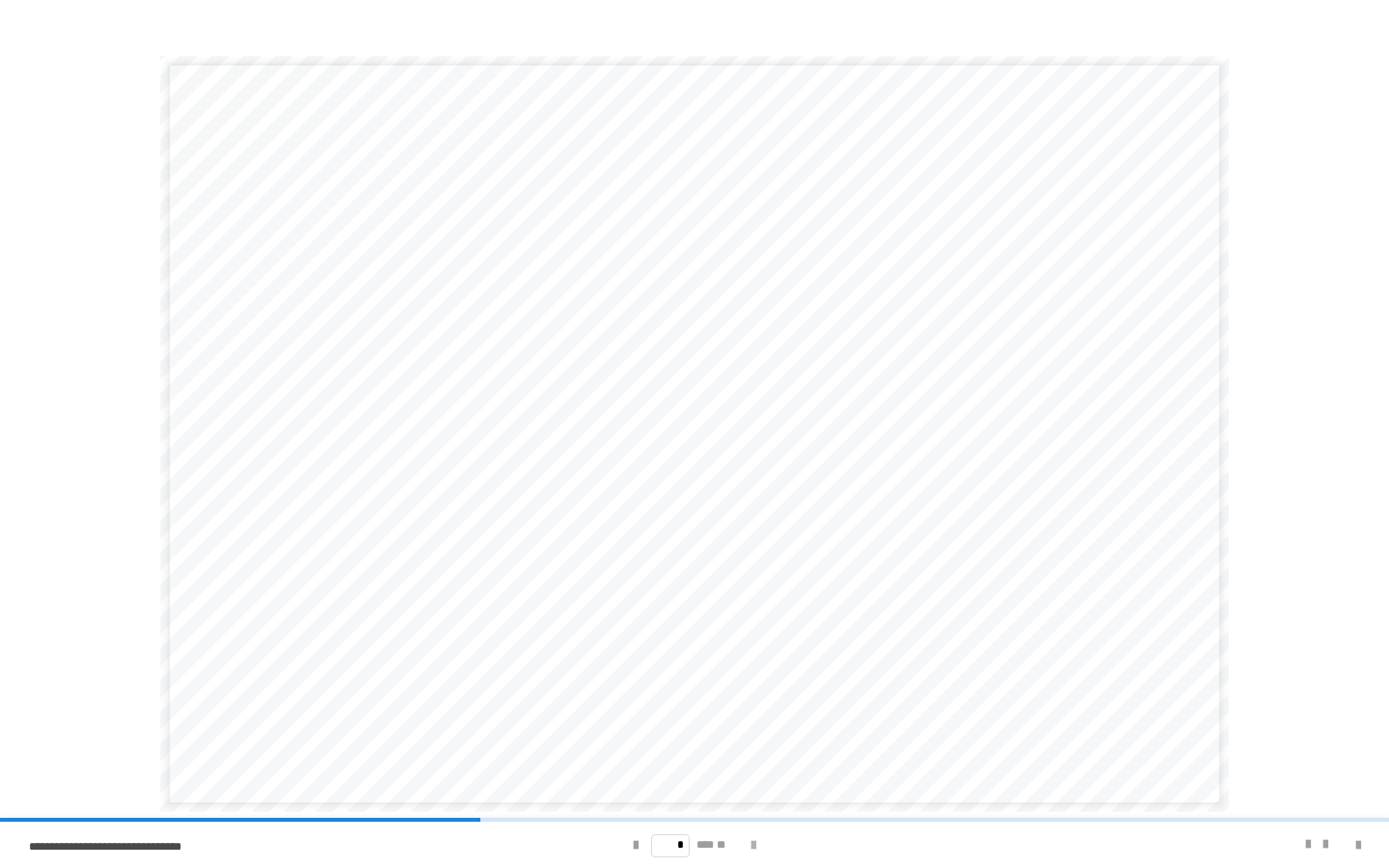 click at bounding box center (753, 846) 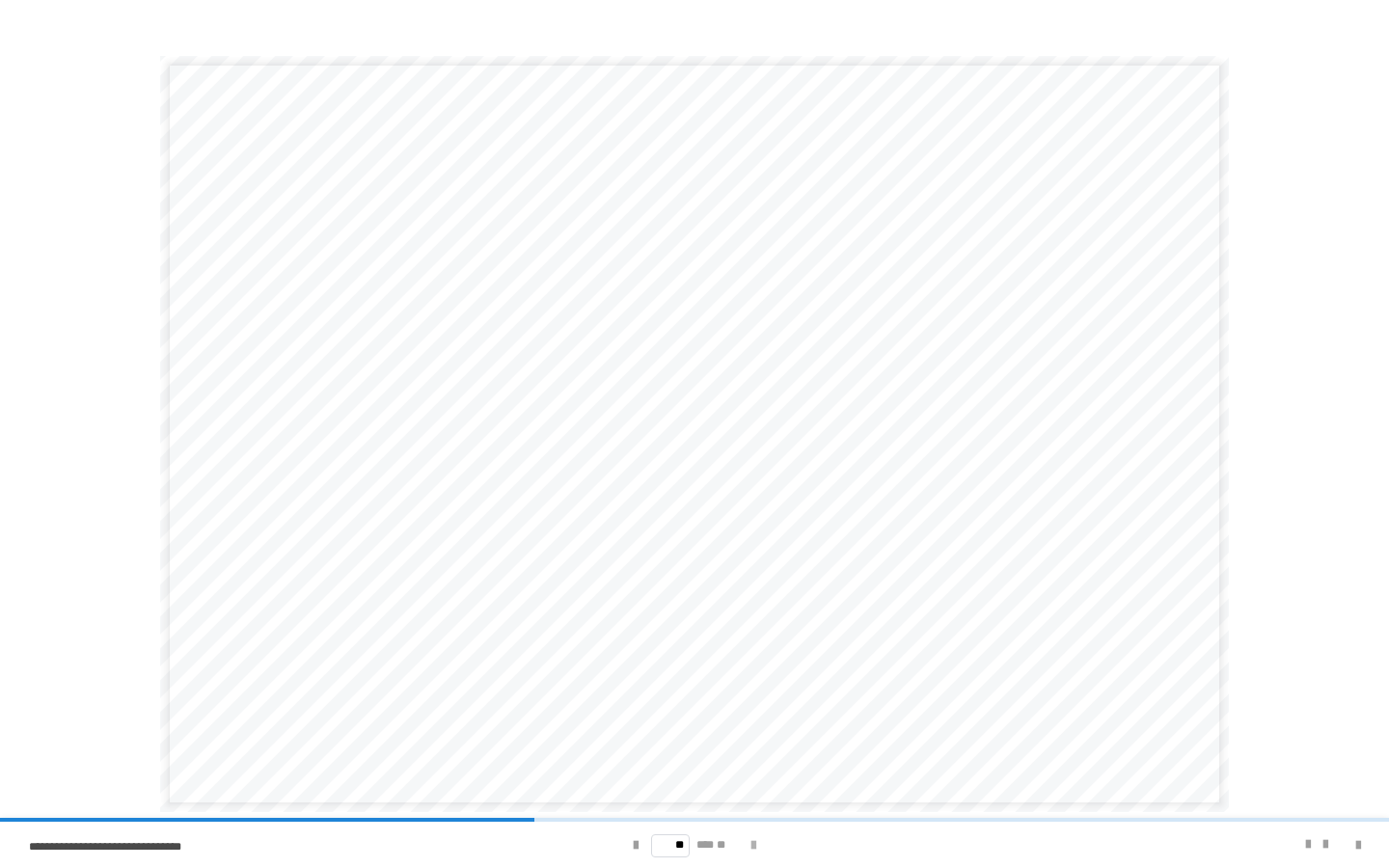 click at bounding box center (753, 846) 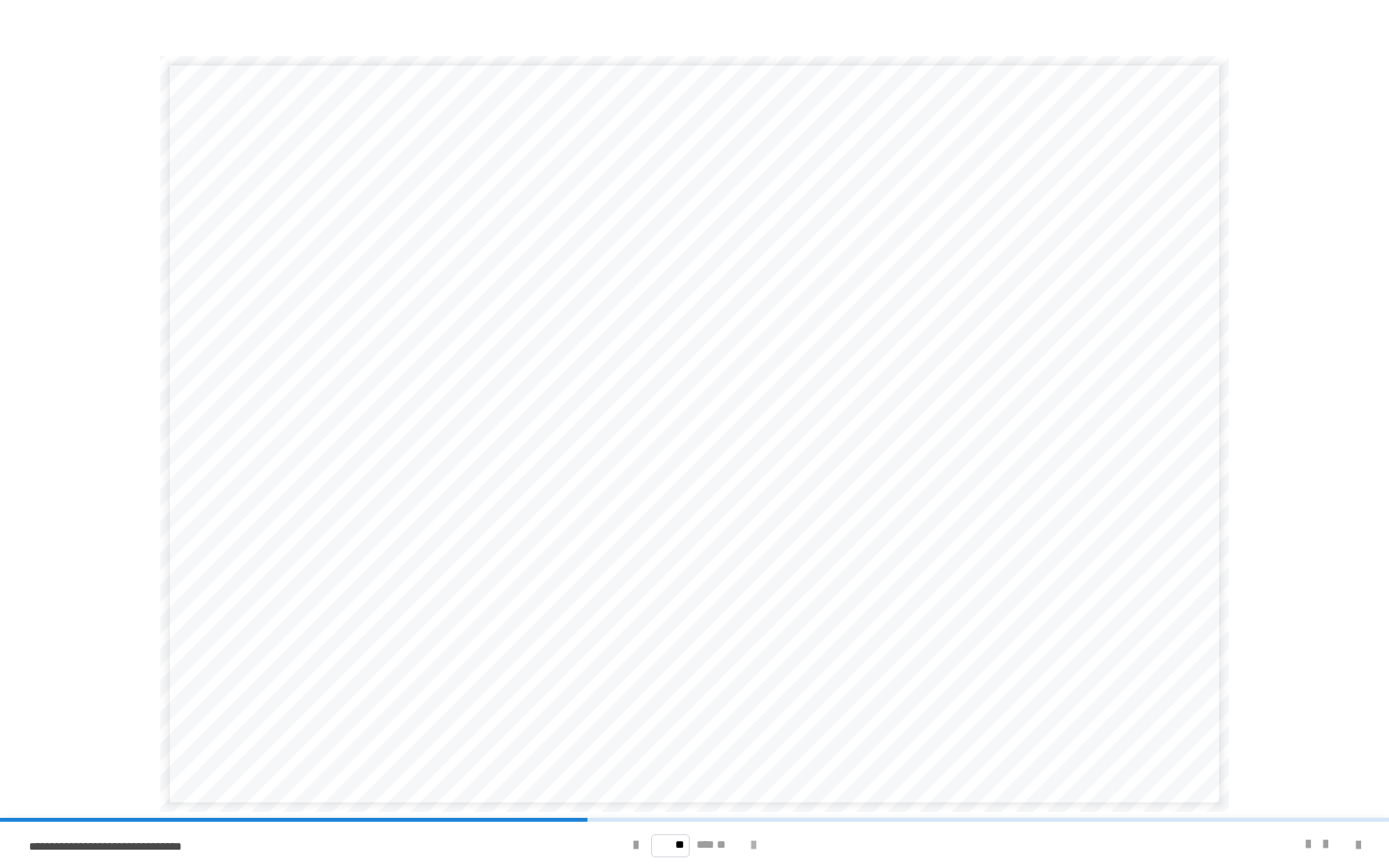 click at bounding box center (753, 846) 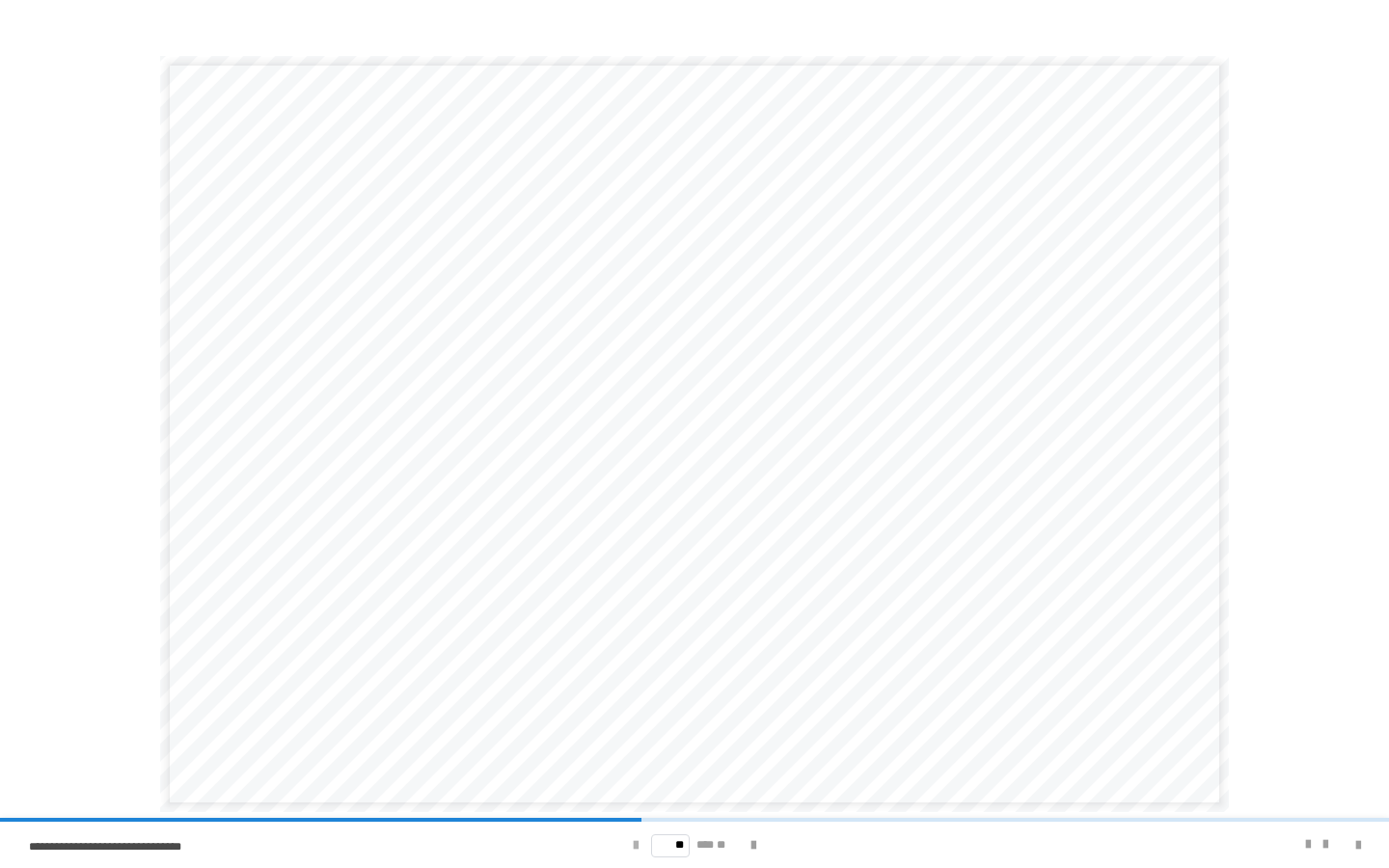 click at bounding box center [636, 846] 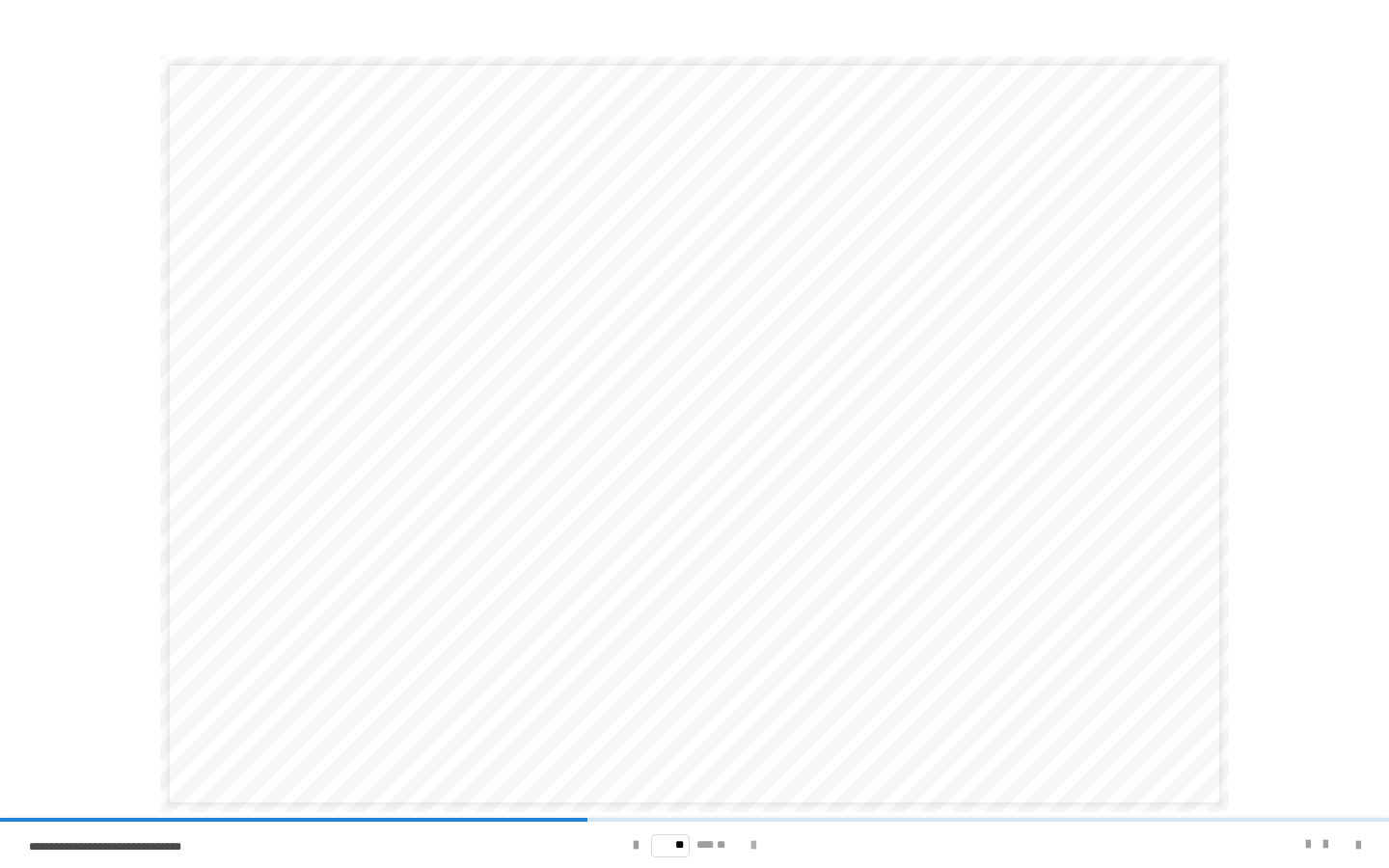 click at bounding box center [753, 846] 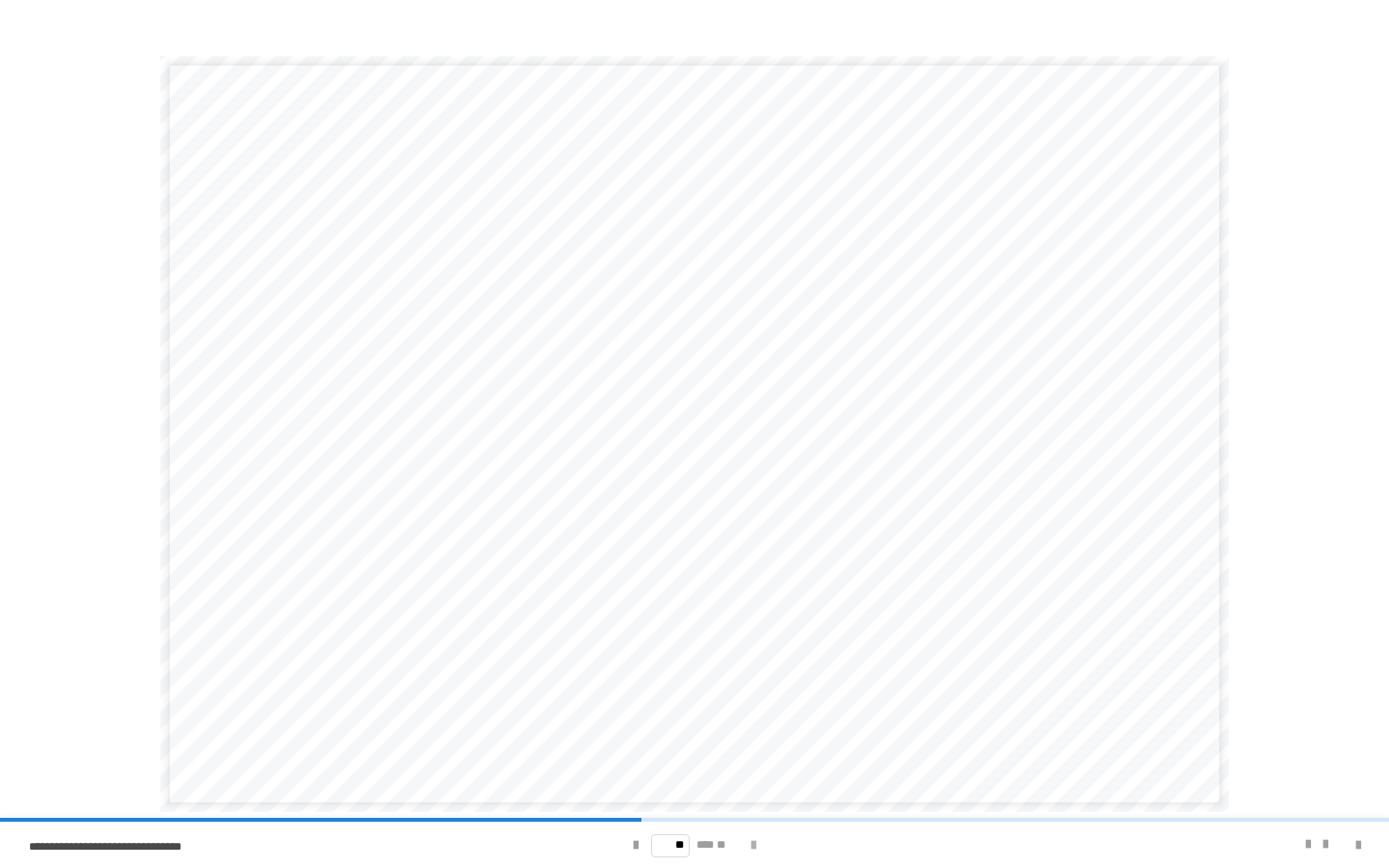 click at bounding box center [753, 846] 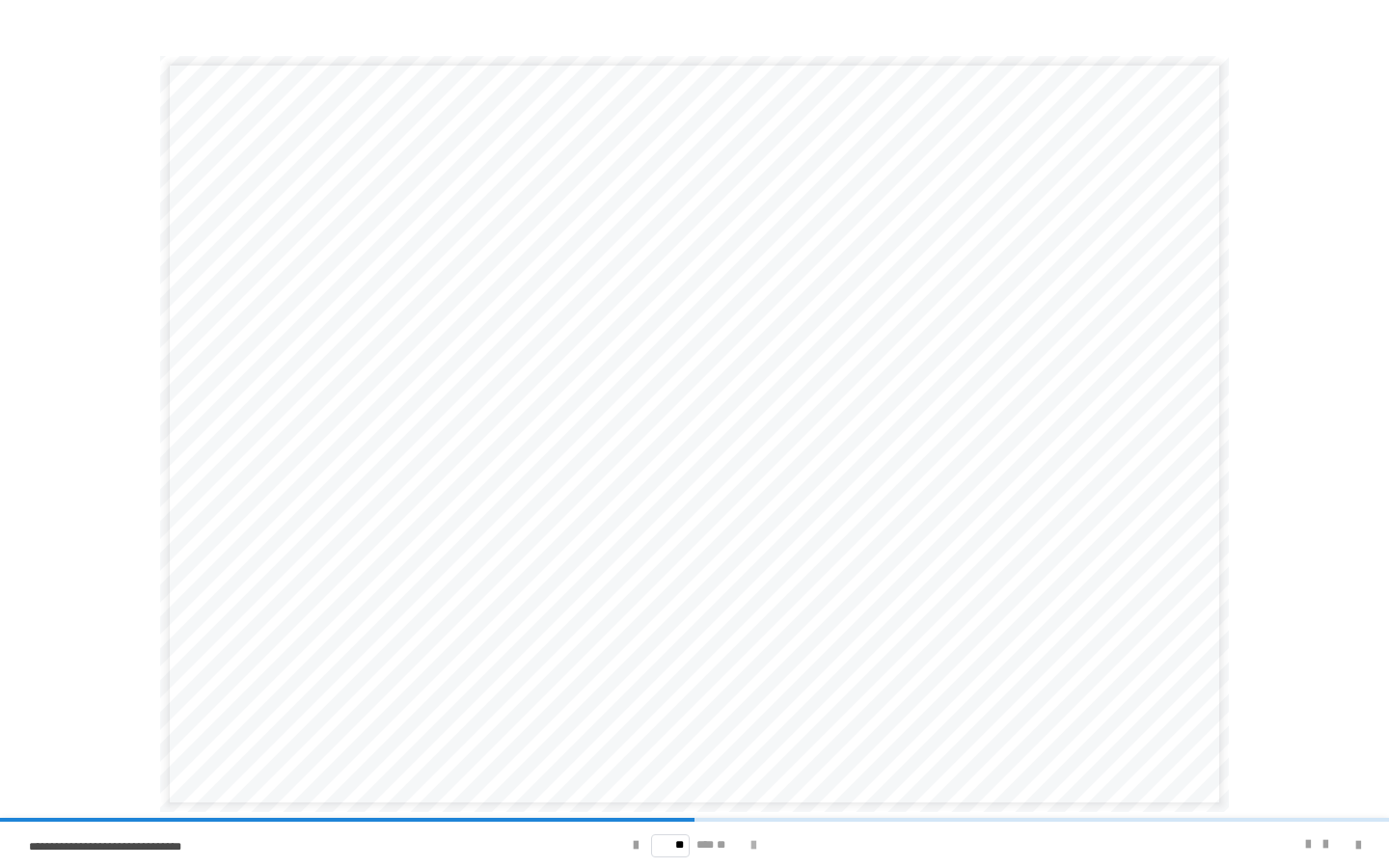 click at bounding box center [753, 846] 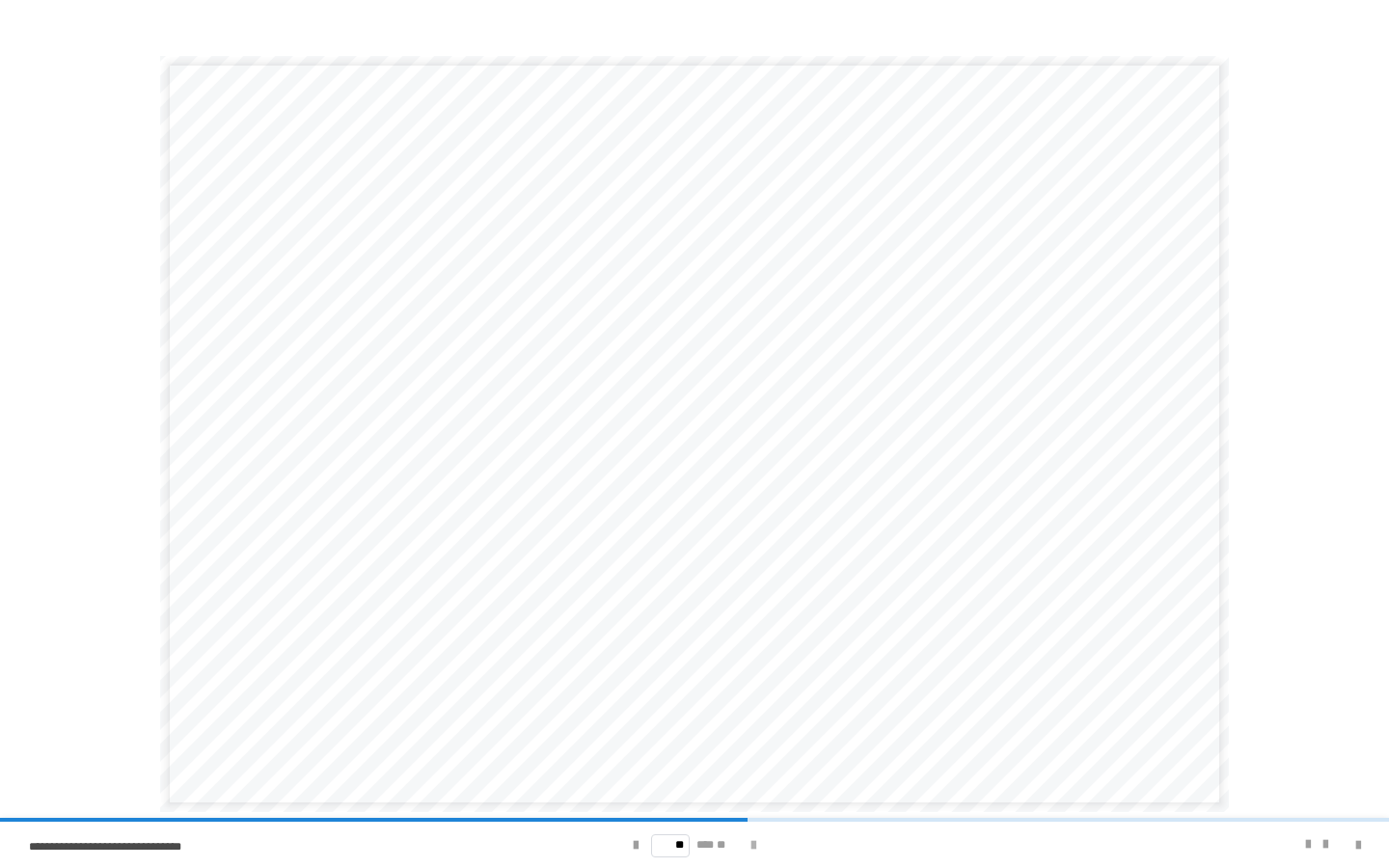 click at bounding box center (753, 846) 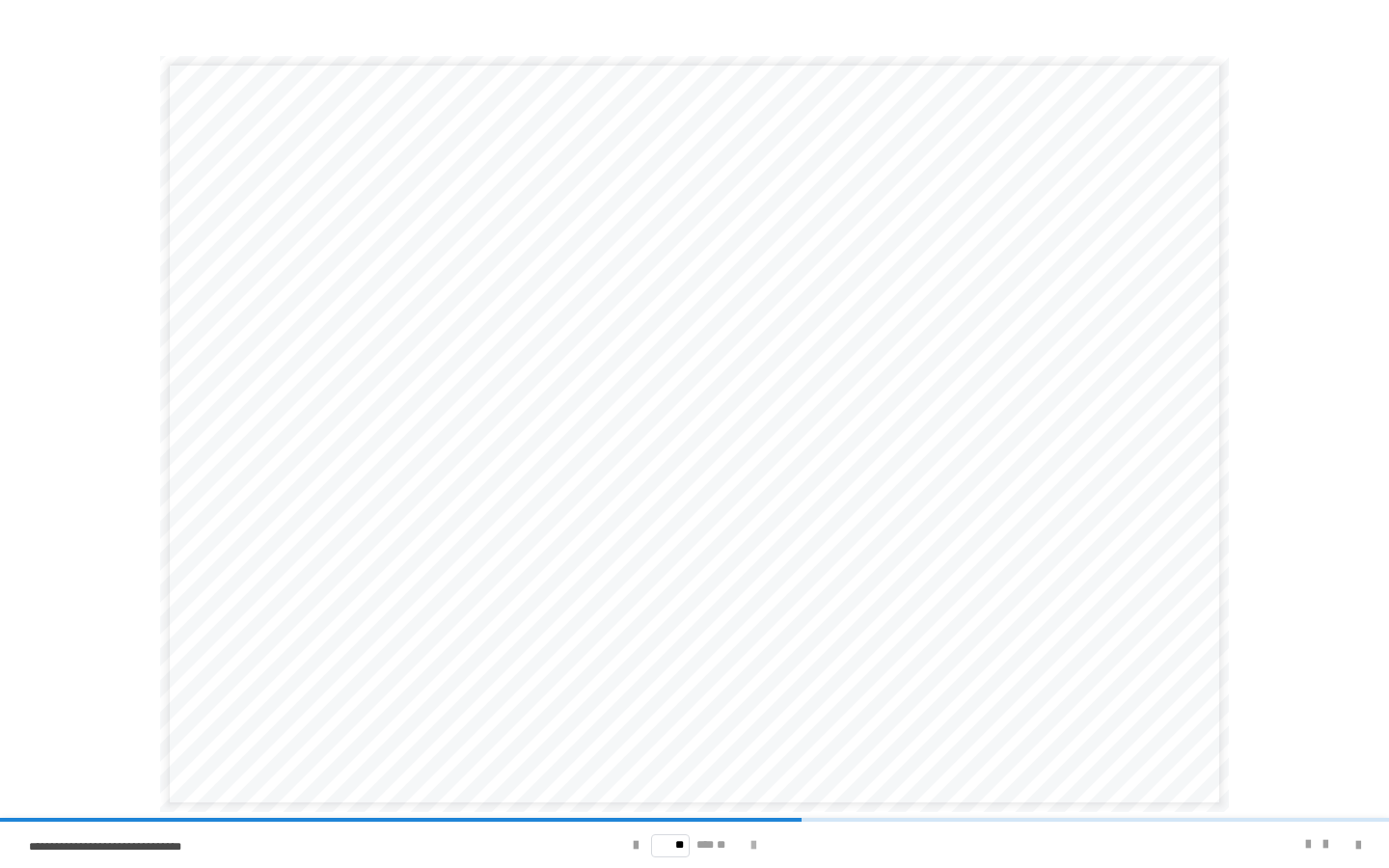 click at bounding box center (753, 846) 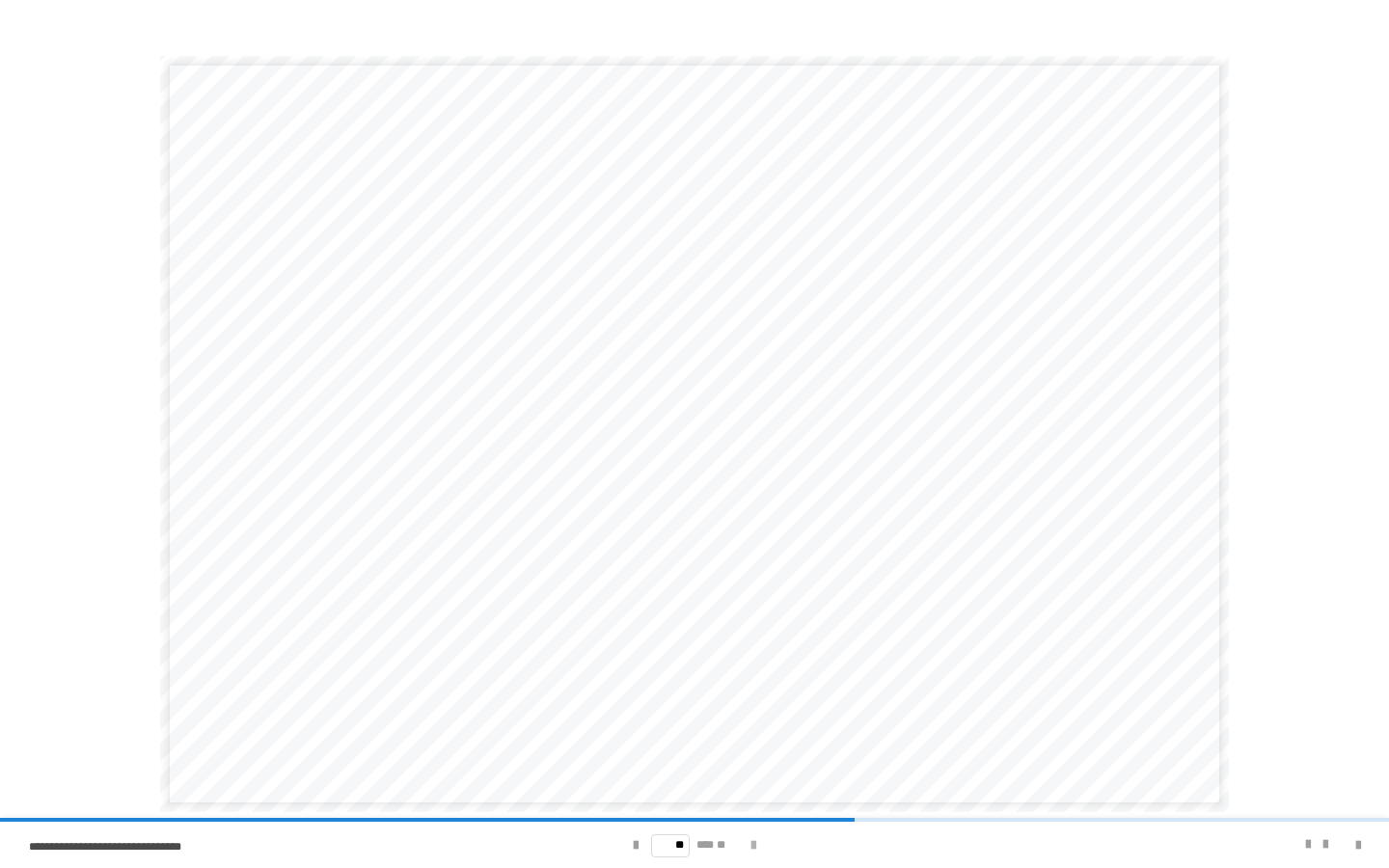 click at bounding box center [753, 846] 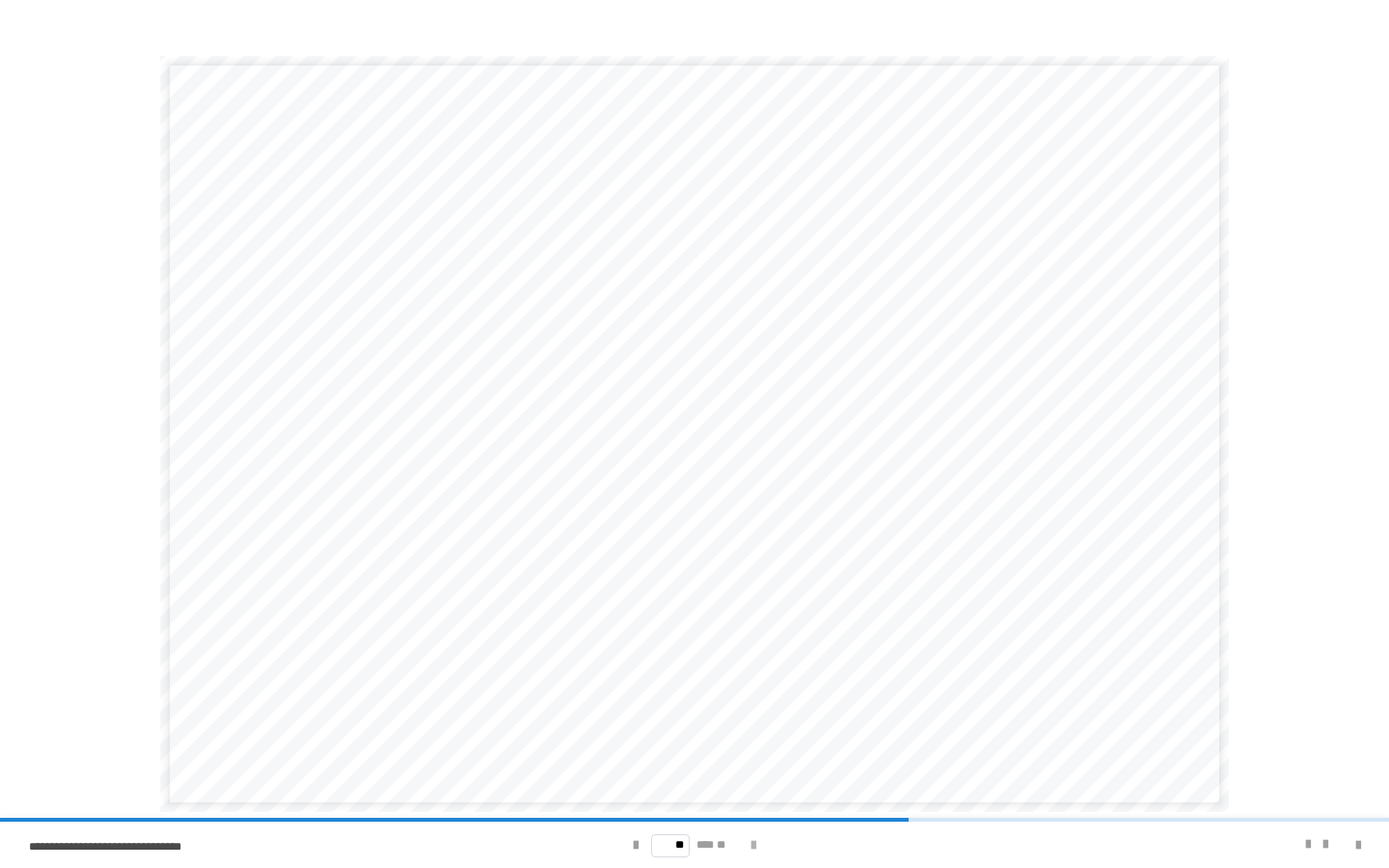 click at bounding box center [753, 846] 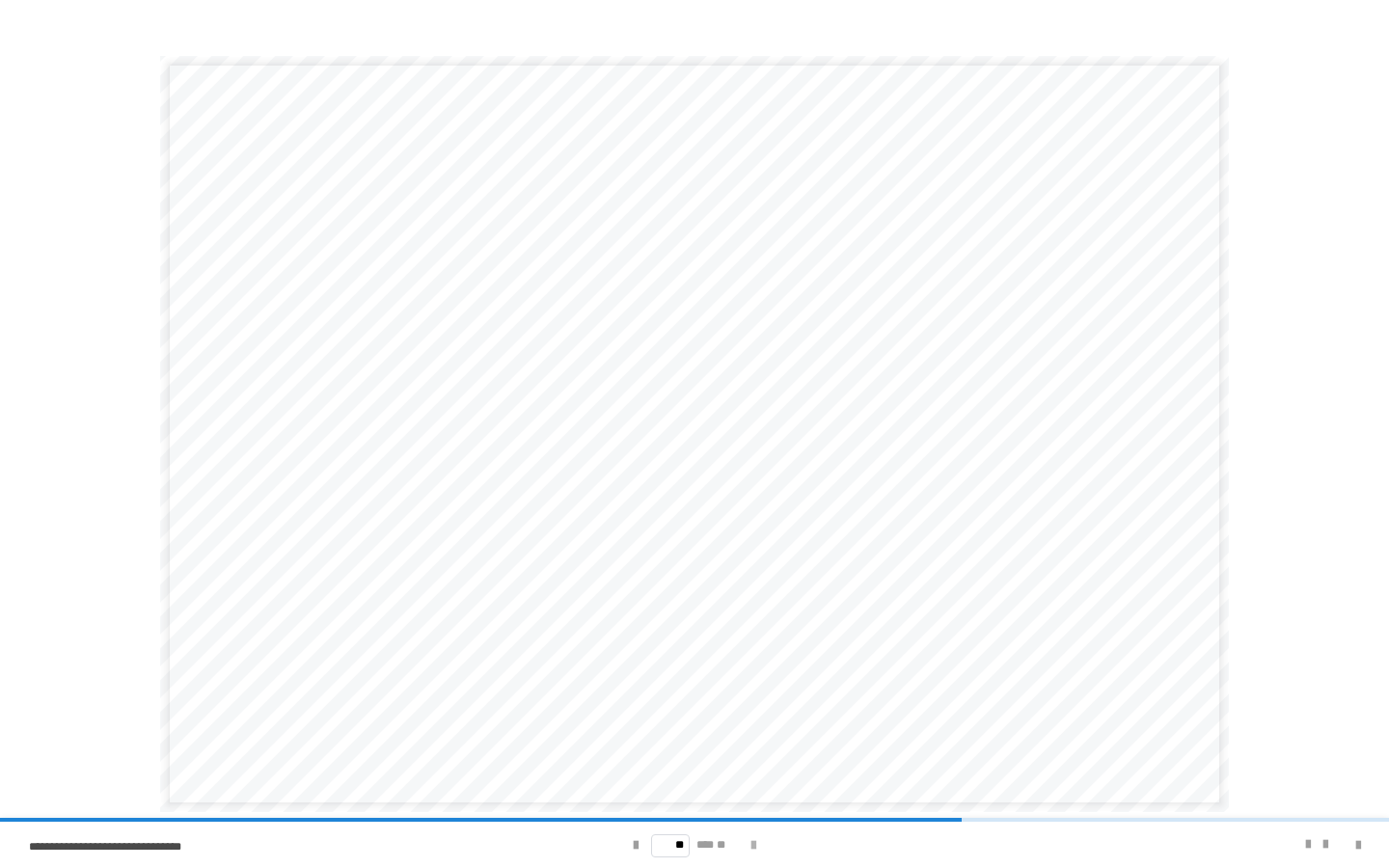click at bounding box center (753, 846) 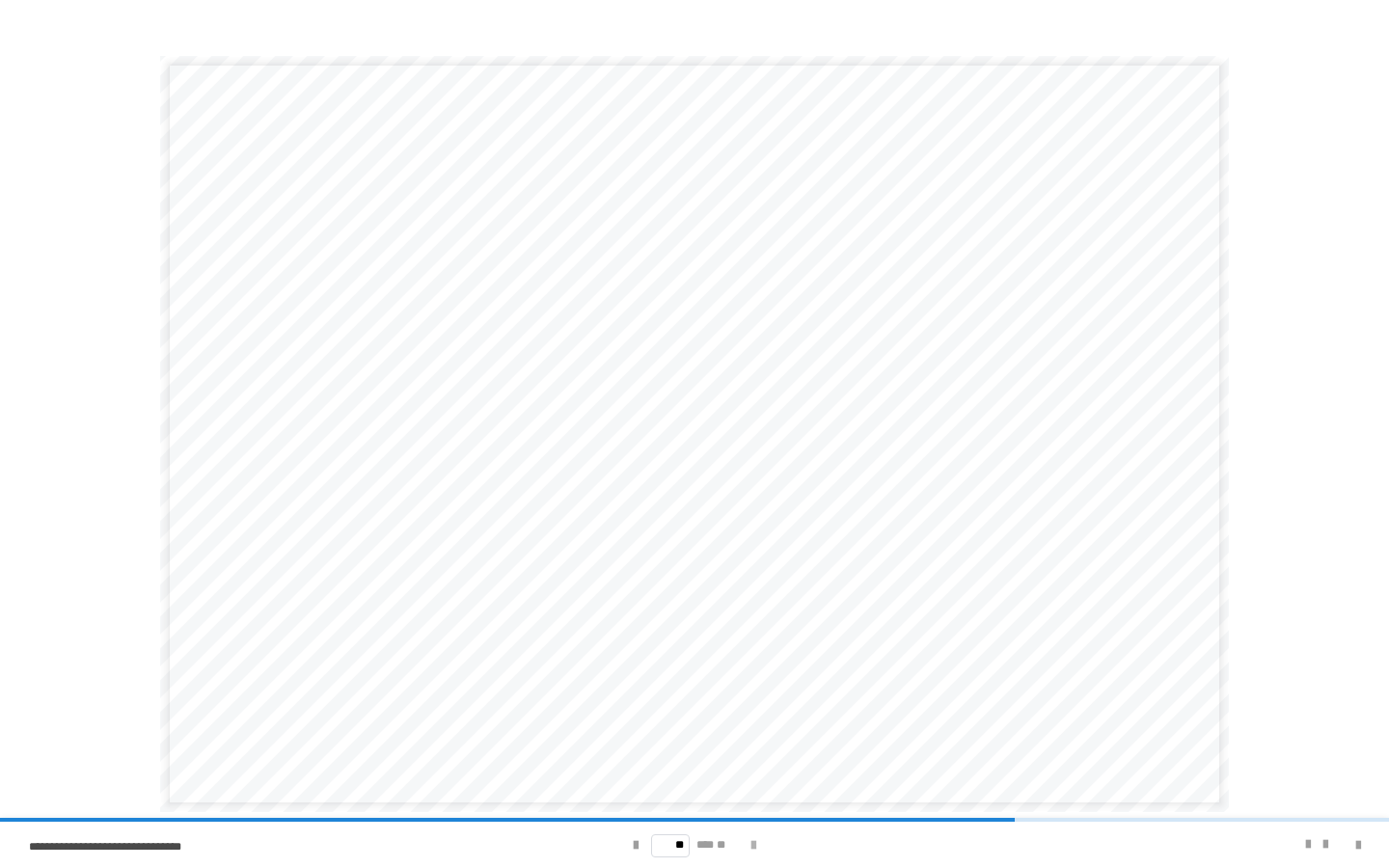 click at bounding box center [753, 846] 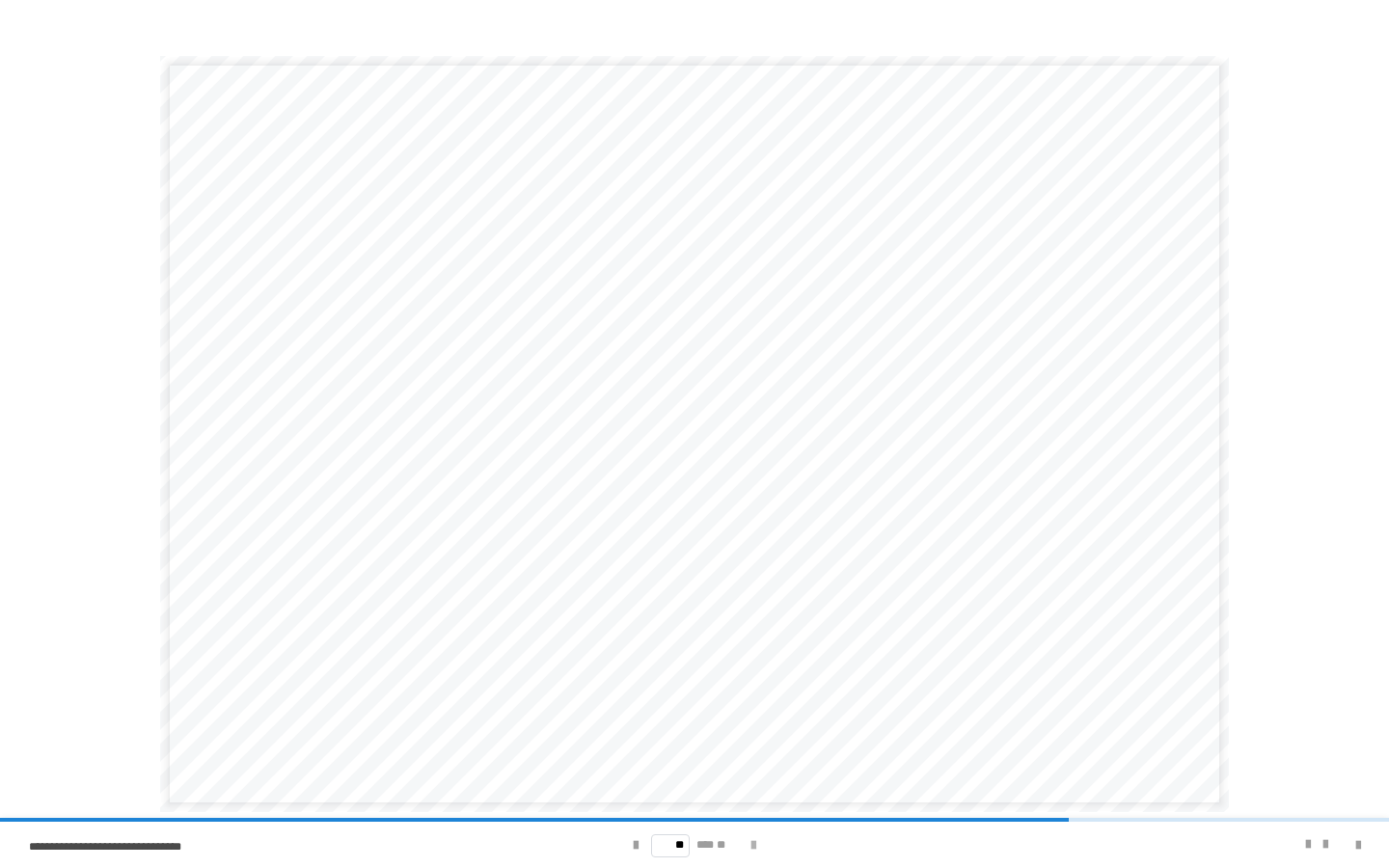 click at bounding box center (753, 846) 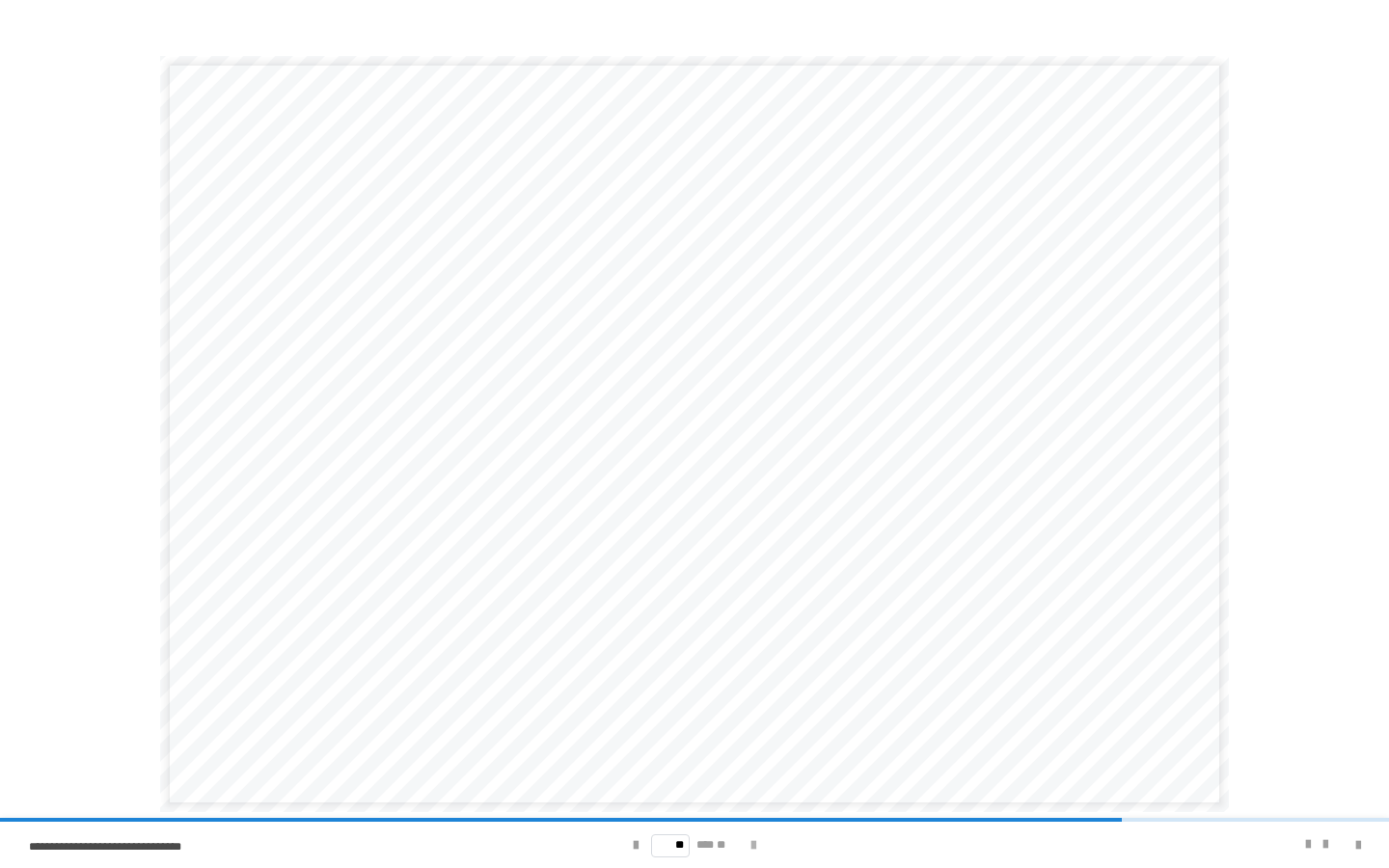 click at bounding box center [753, 846] 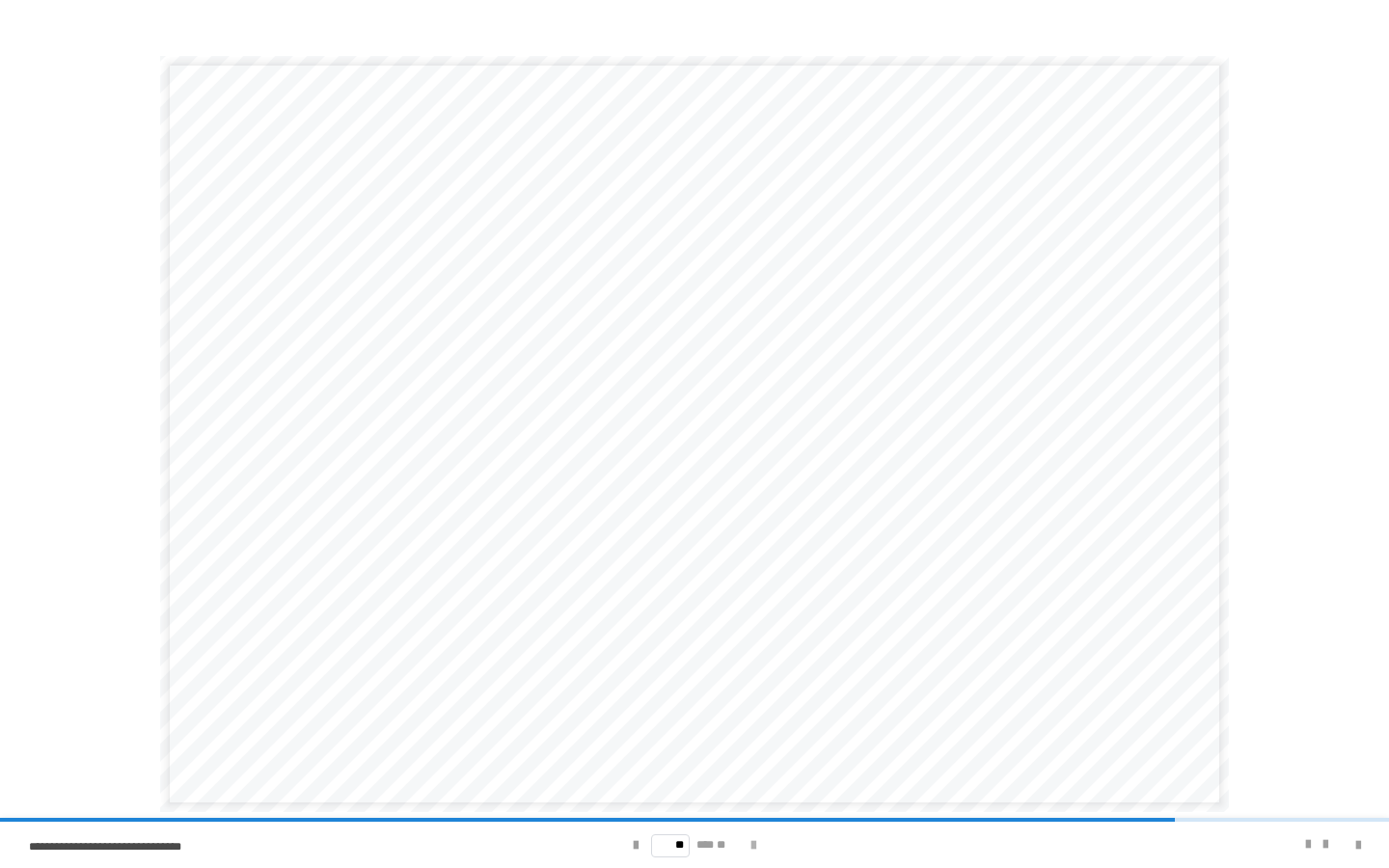click at bounding box center [753, 846] 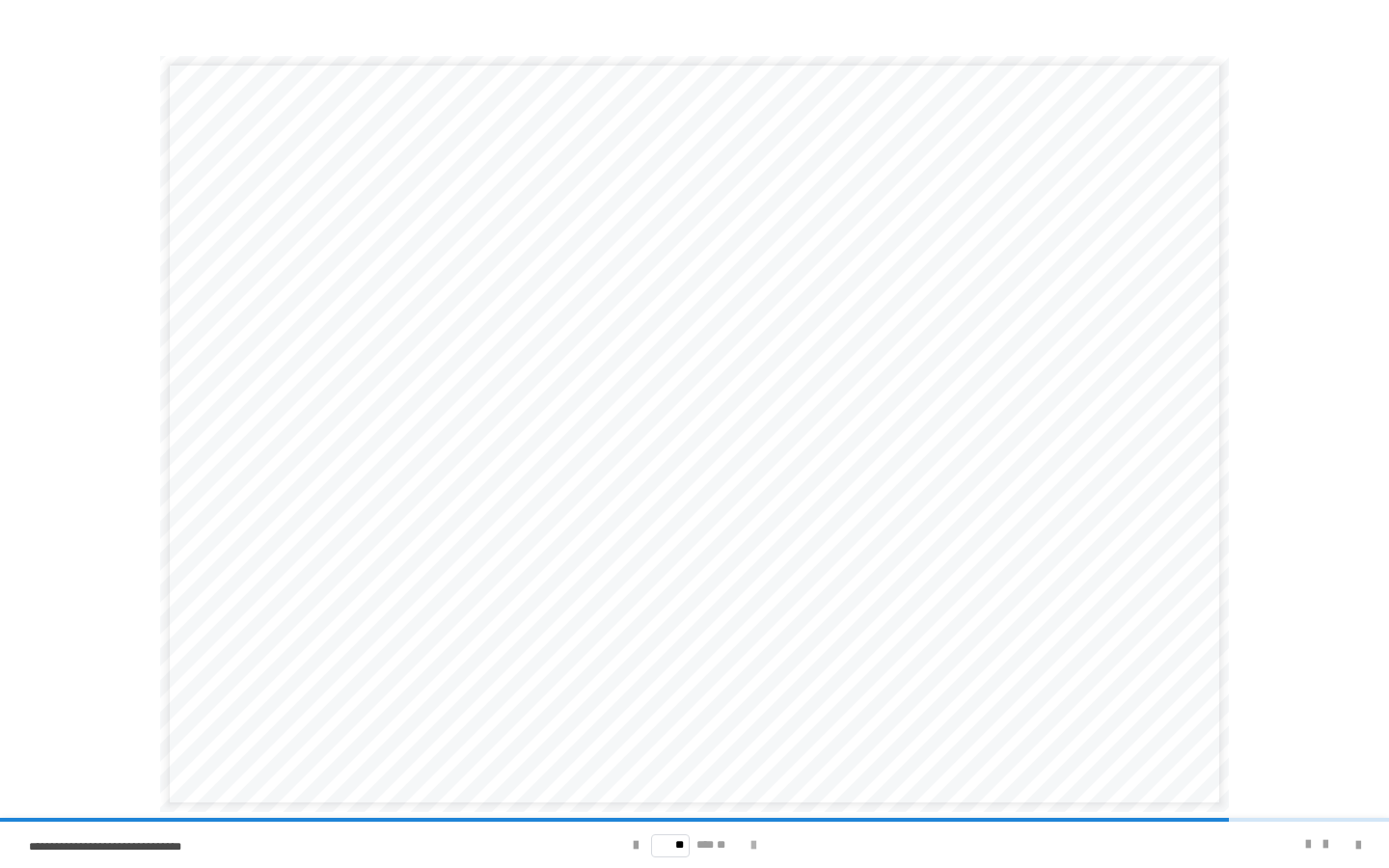 click at bounding box center (753, 846) 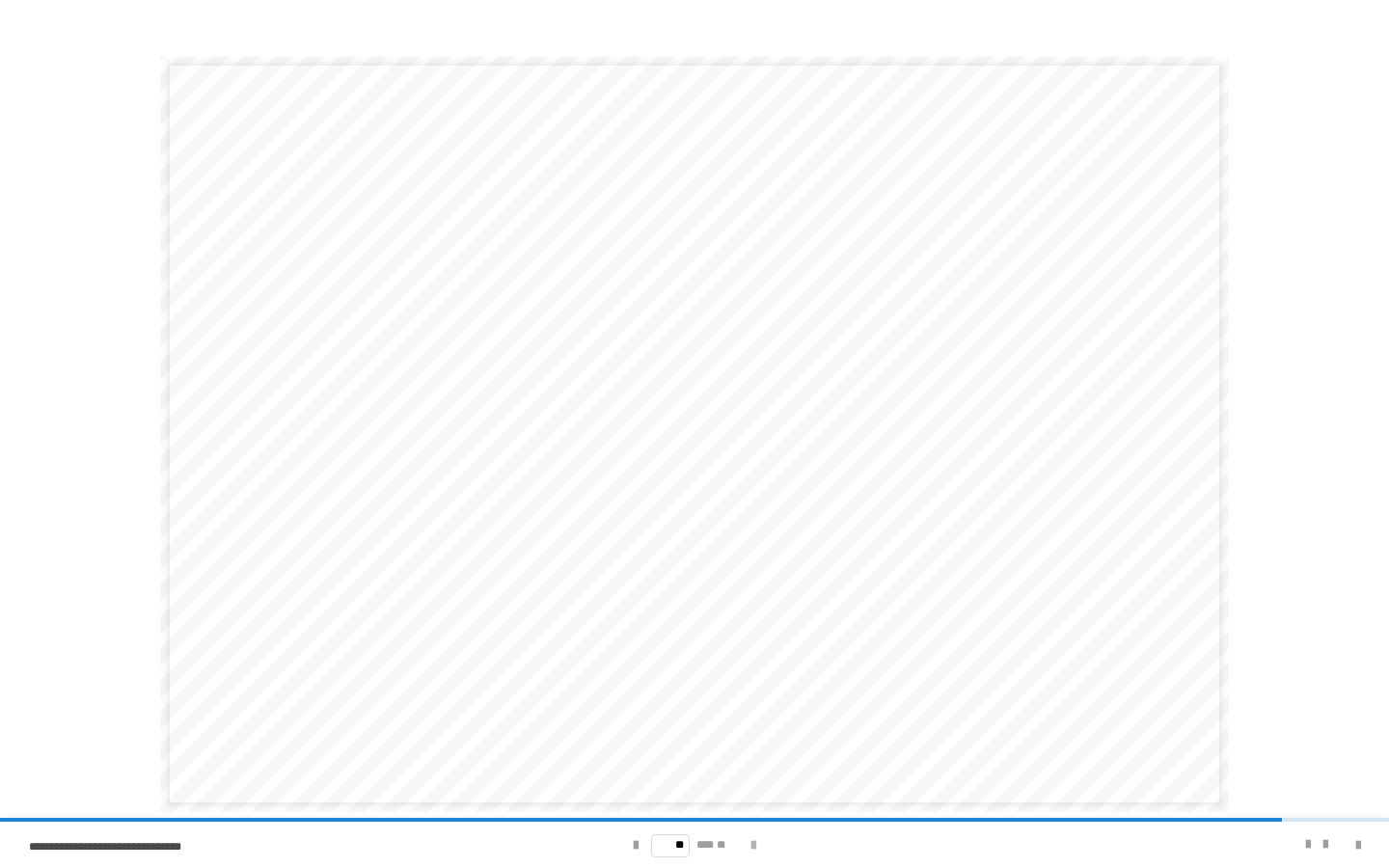 click at bounding box center [753, 846] 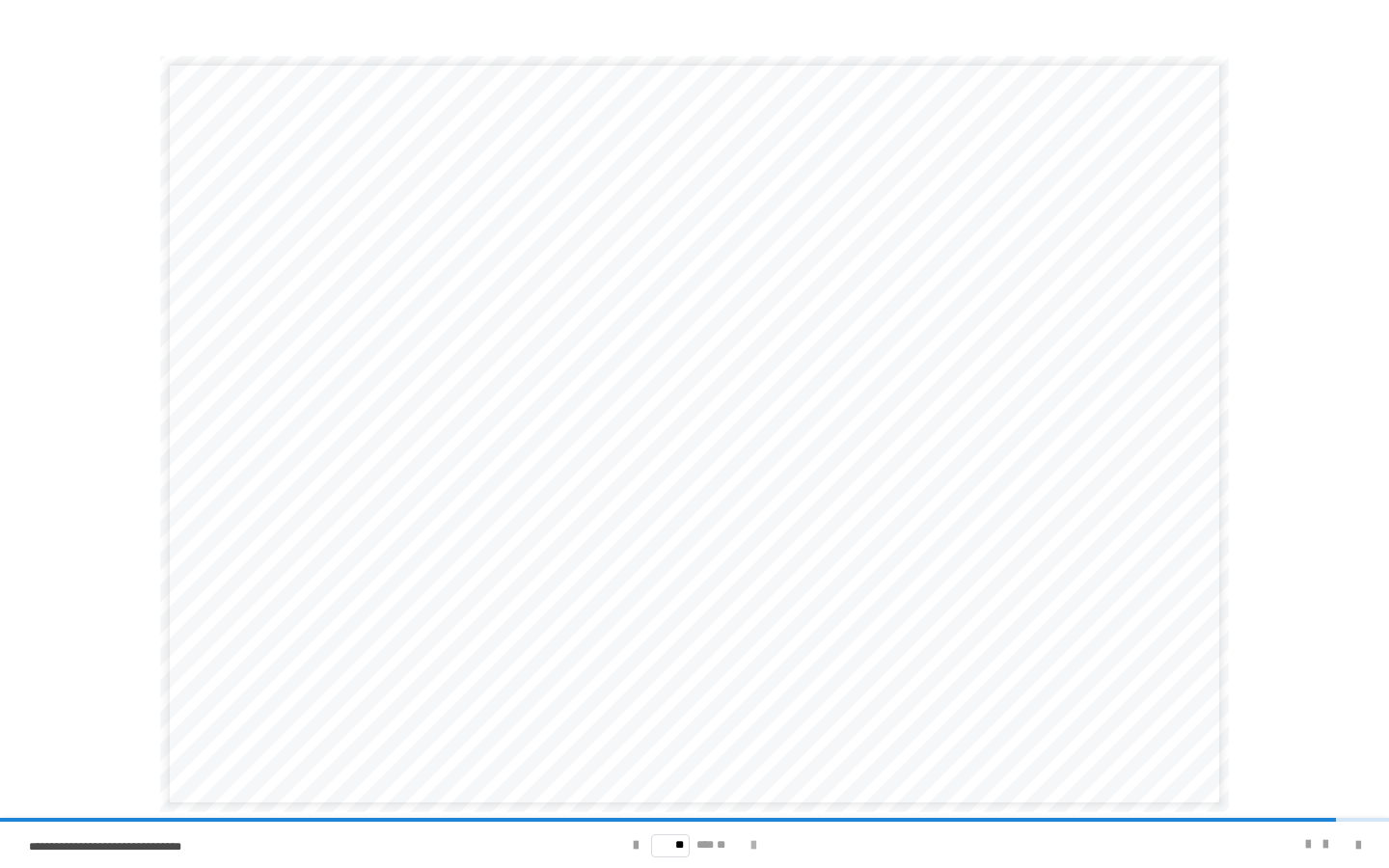 click at bounding box center [753, 846] 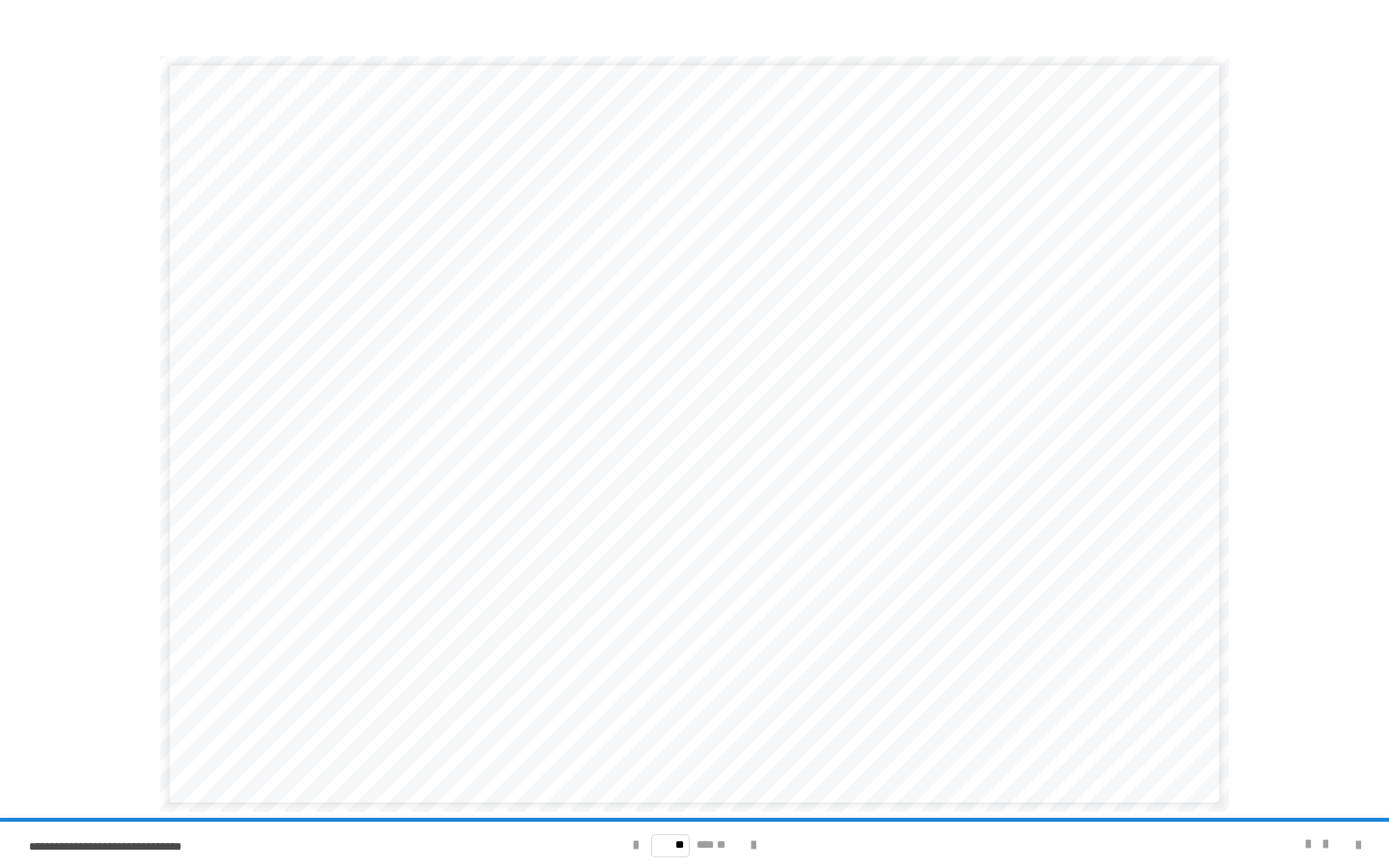 click on "** *** **" at bounding box center (694, 845) 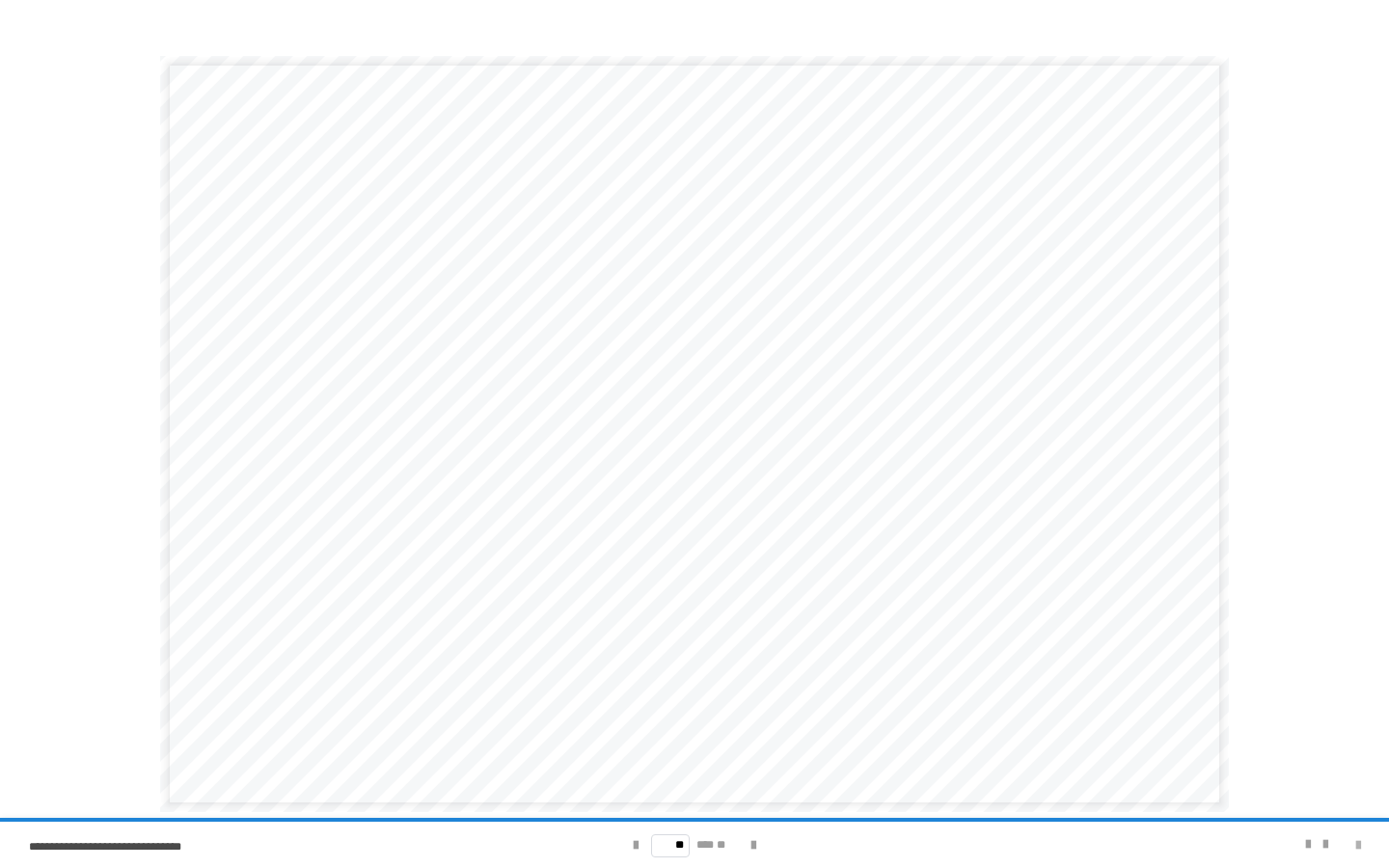 click at bounding box center (1358, 846) 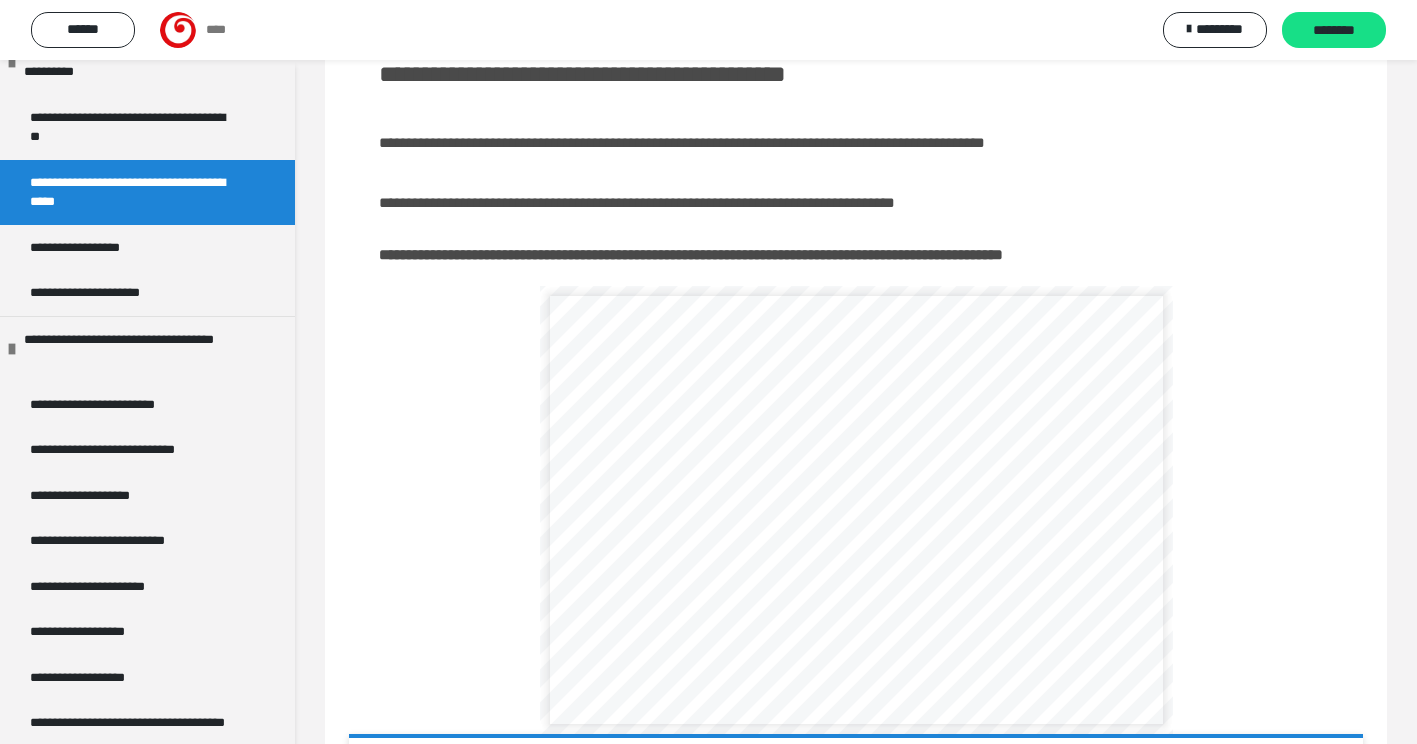 scroll, scrollTop: 239, scrollLeft: 0, axis: vertical 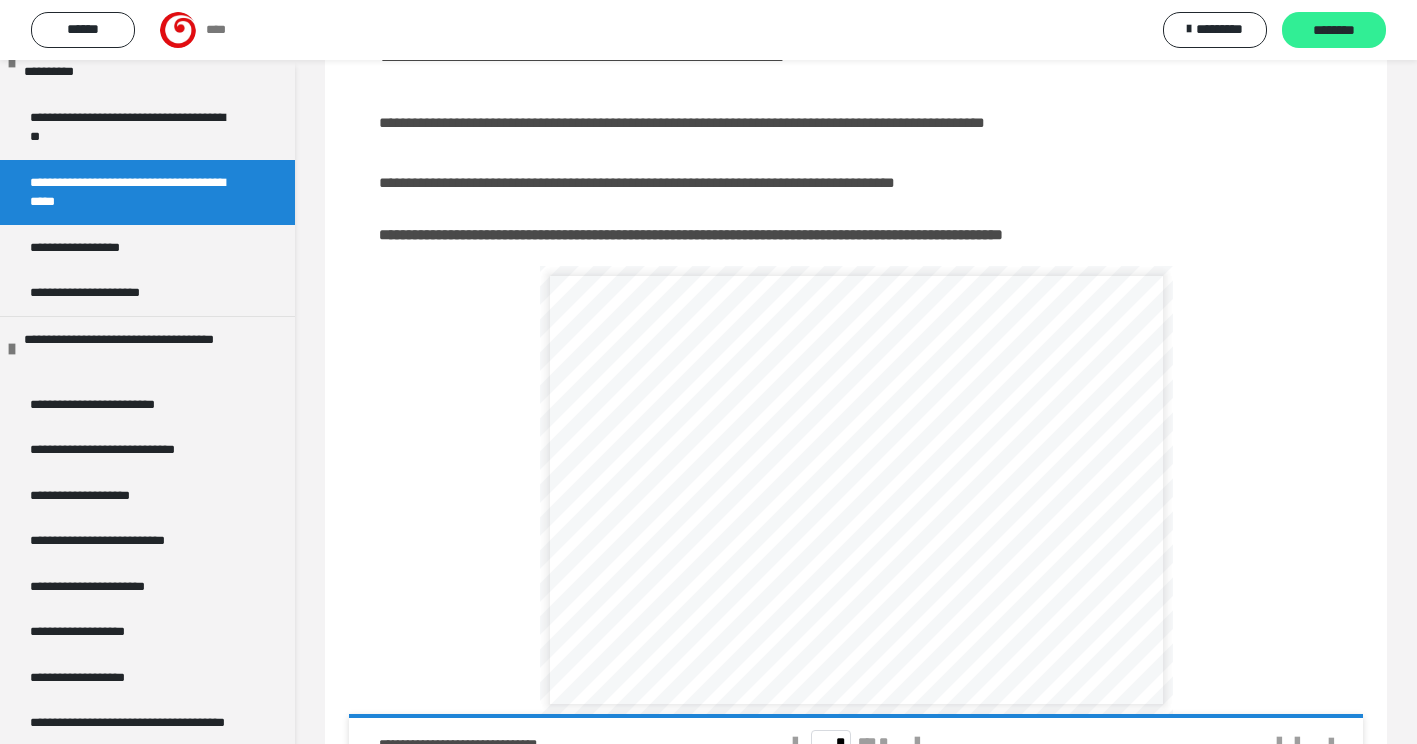 click on "********" at bounding box center [1334, 30] 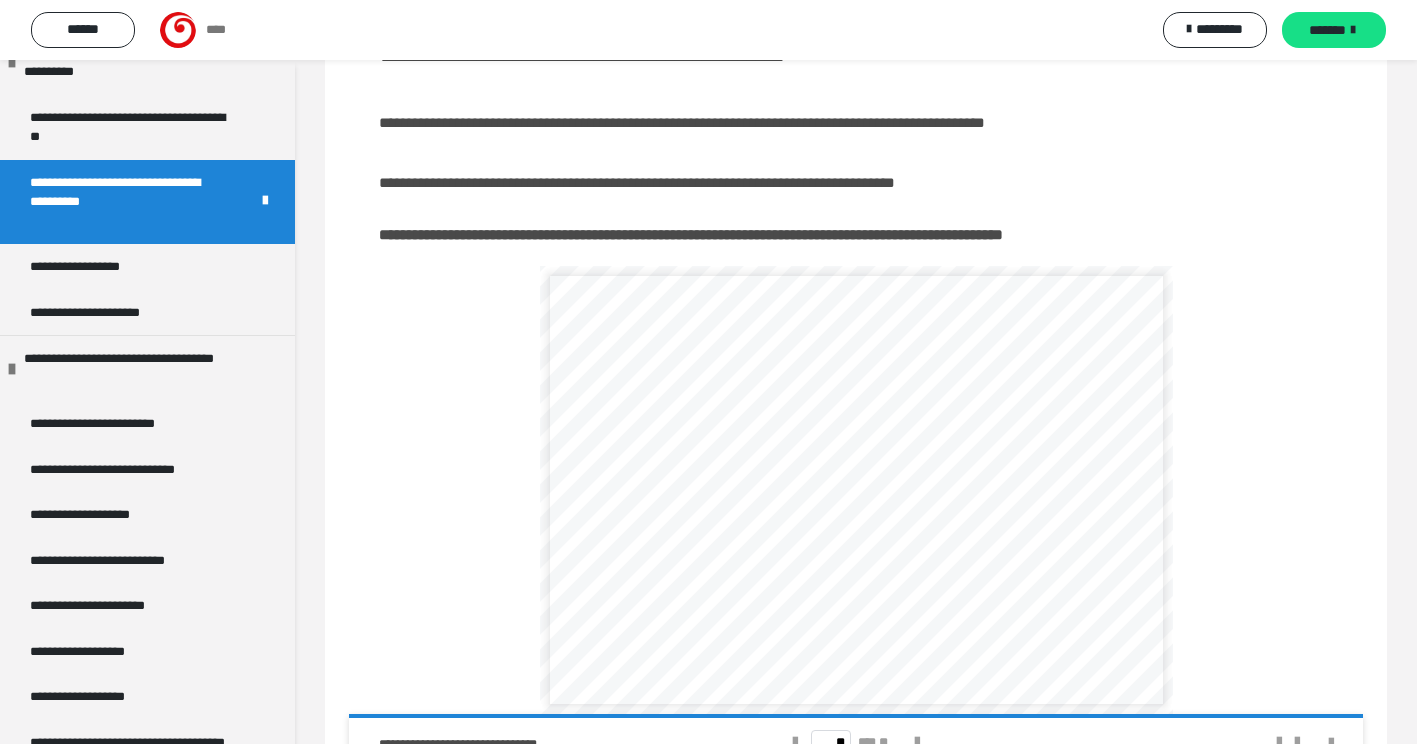 click on "*******" at bounding box center [1334, 30] 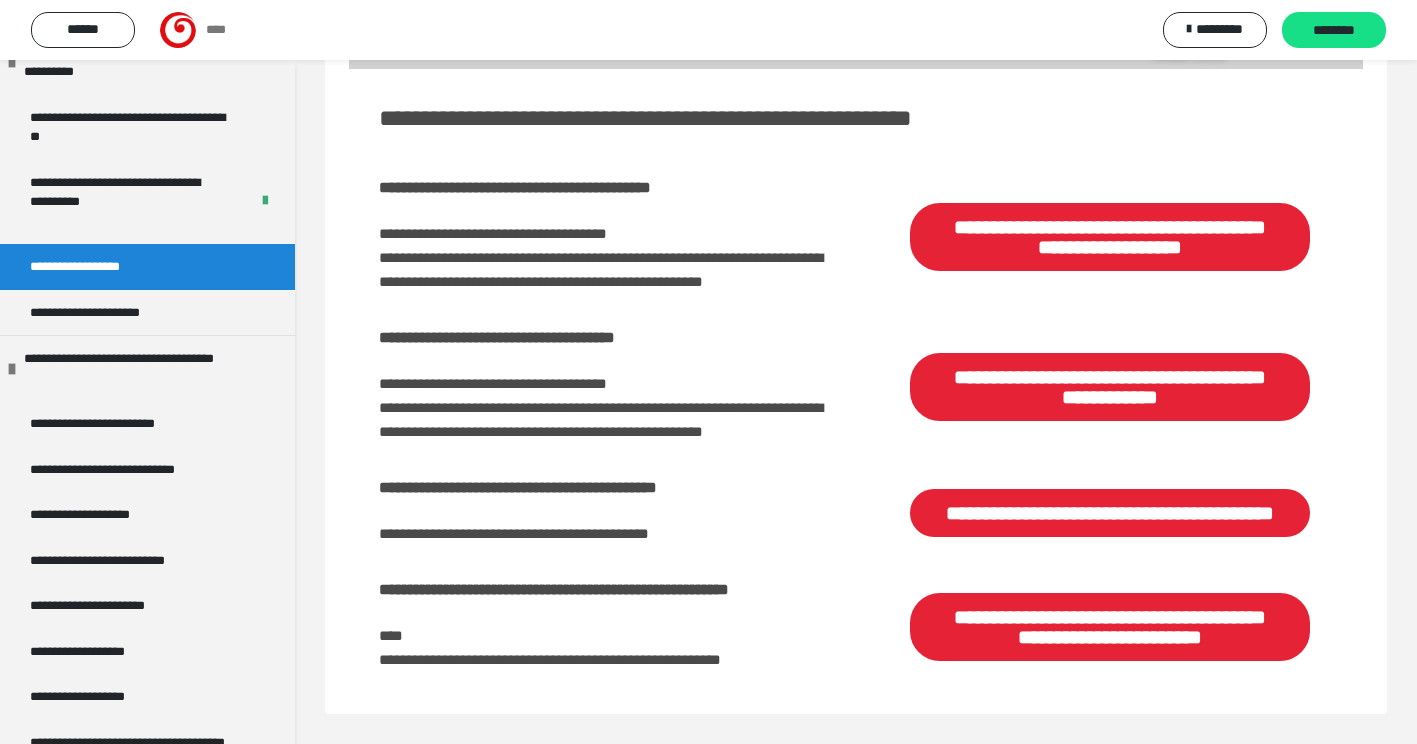 scroll, scrollTop: 223, scrollLeft: 0, axis: vertical 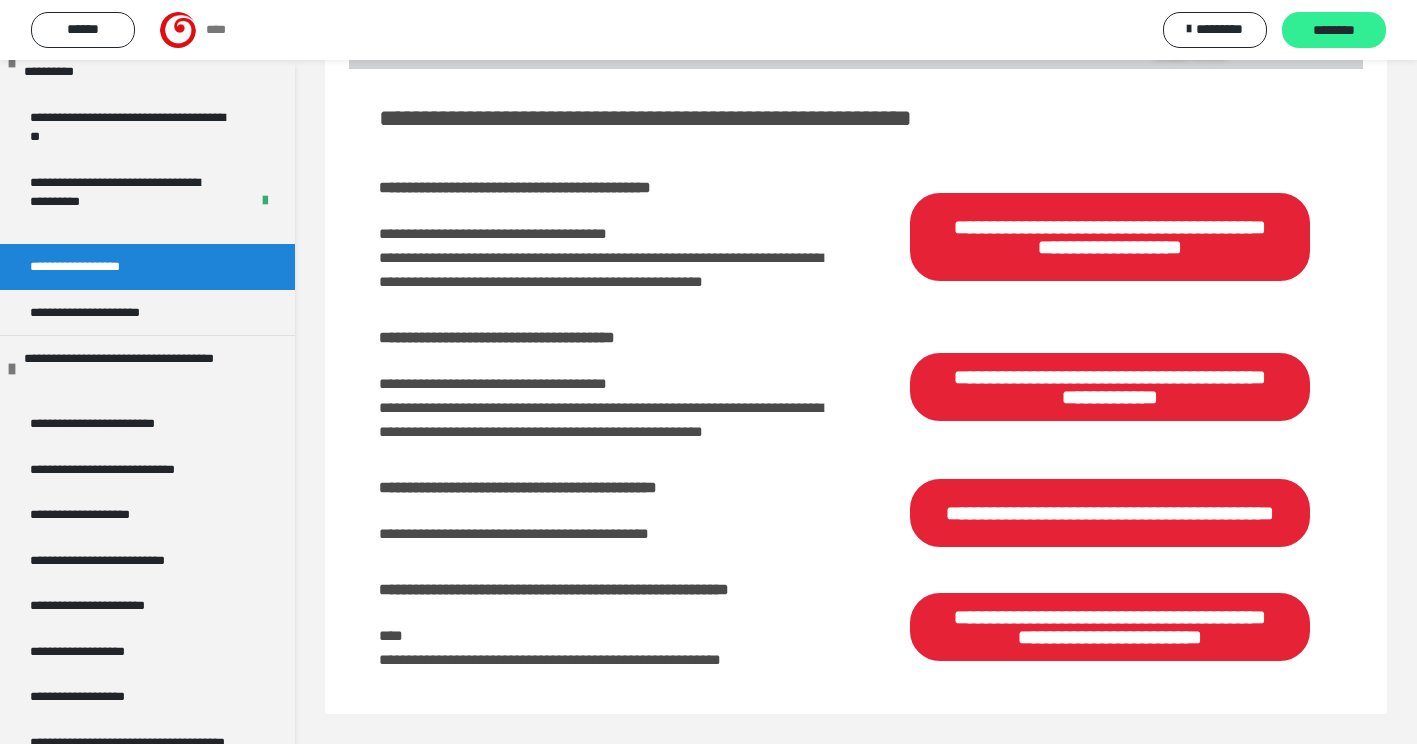 click on "********" at bounding box center [1334, 31] 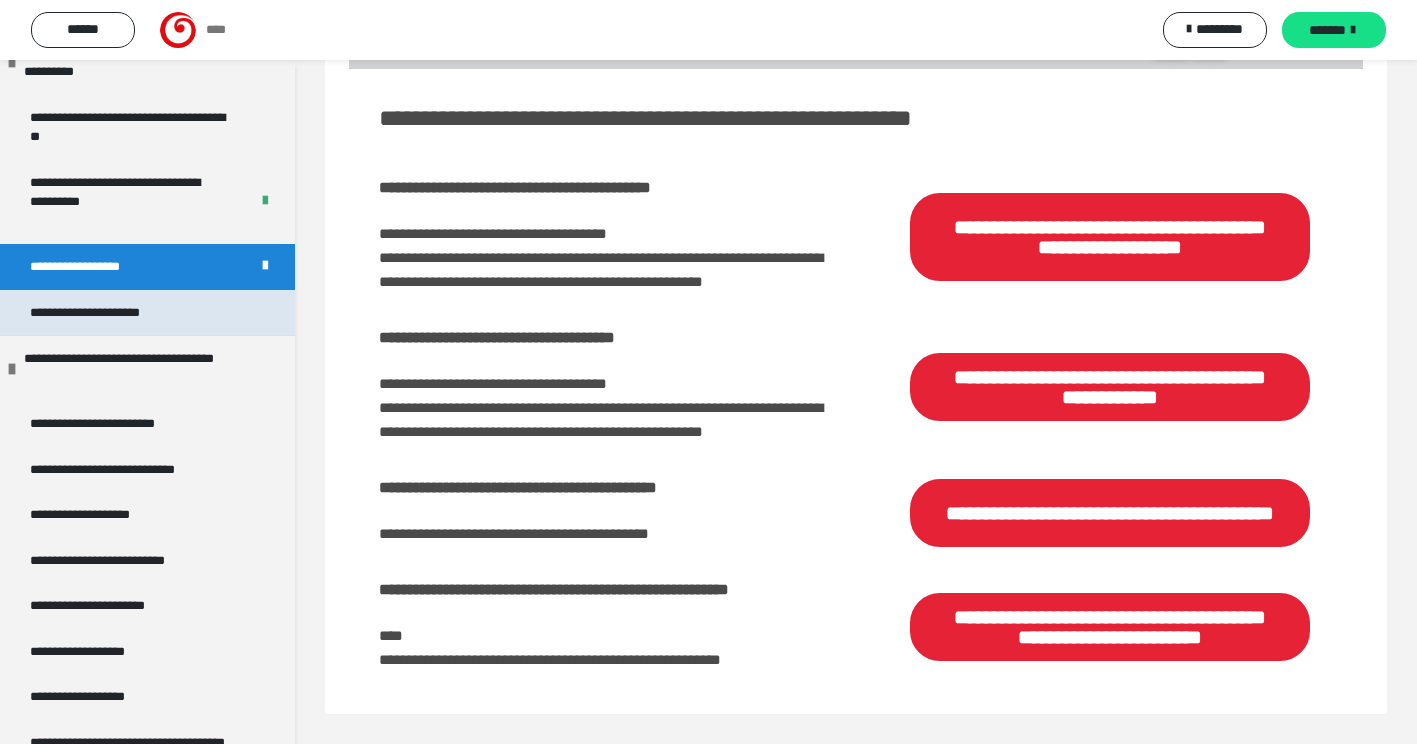 click on "**********" at bounding box center [114, 313] 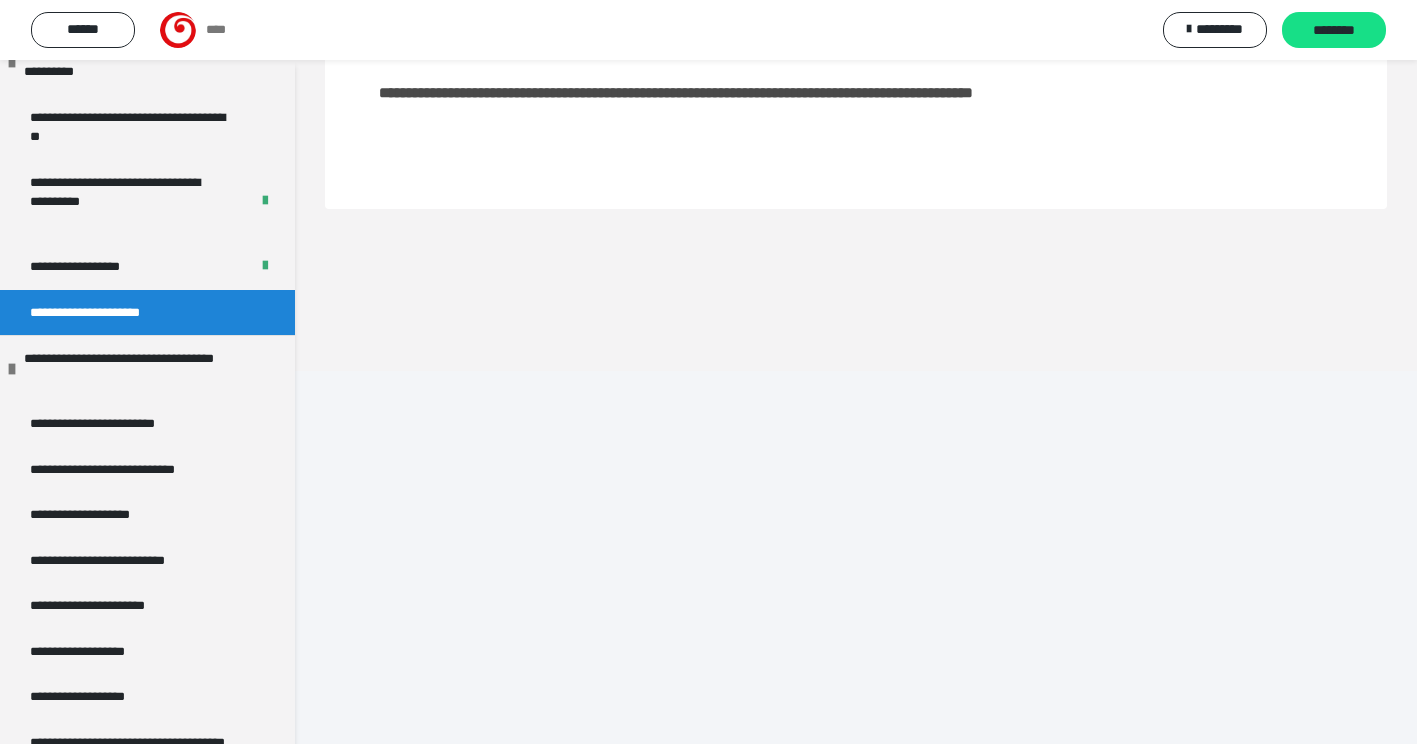 scroll, scrollTop: 60, scrollLeft: 0, axis: vertical 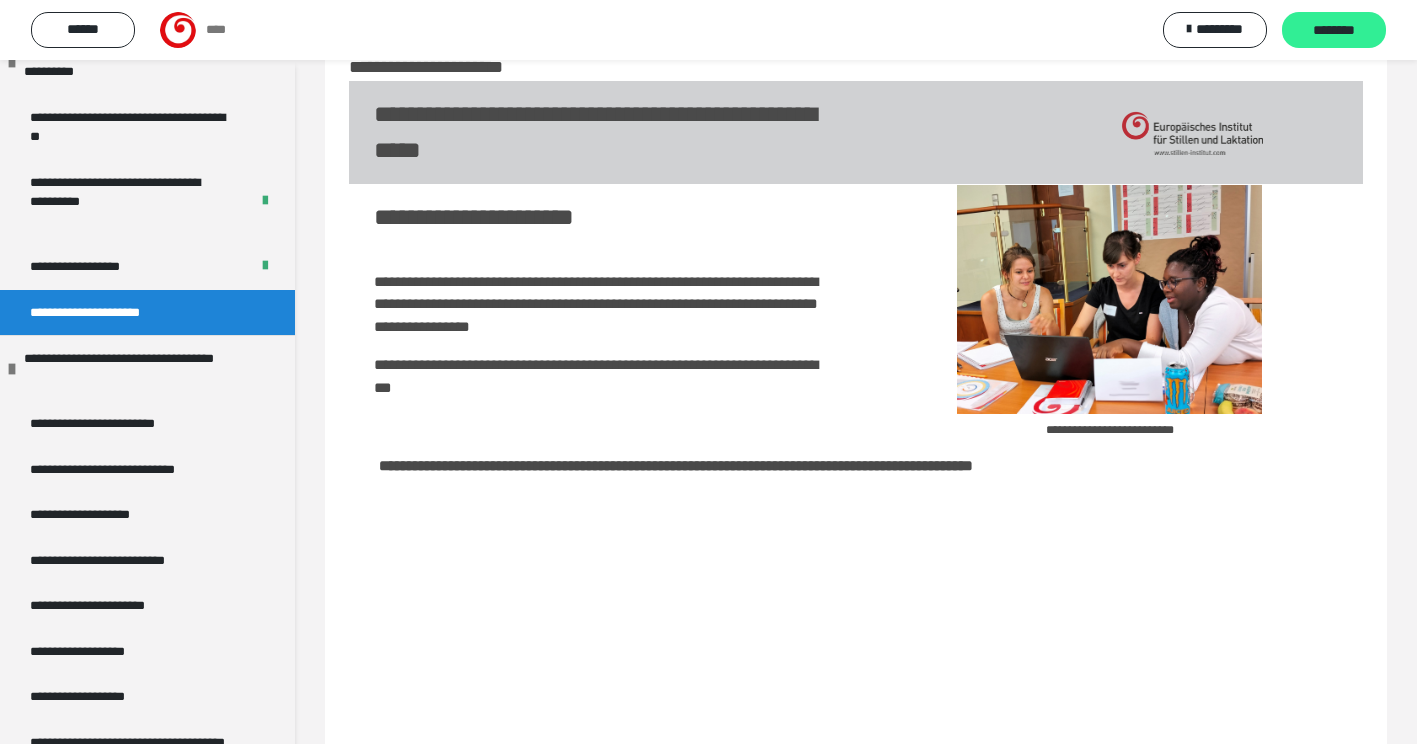 click on "********" at bounding box center [1334, 30] 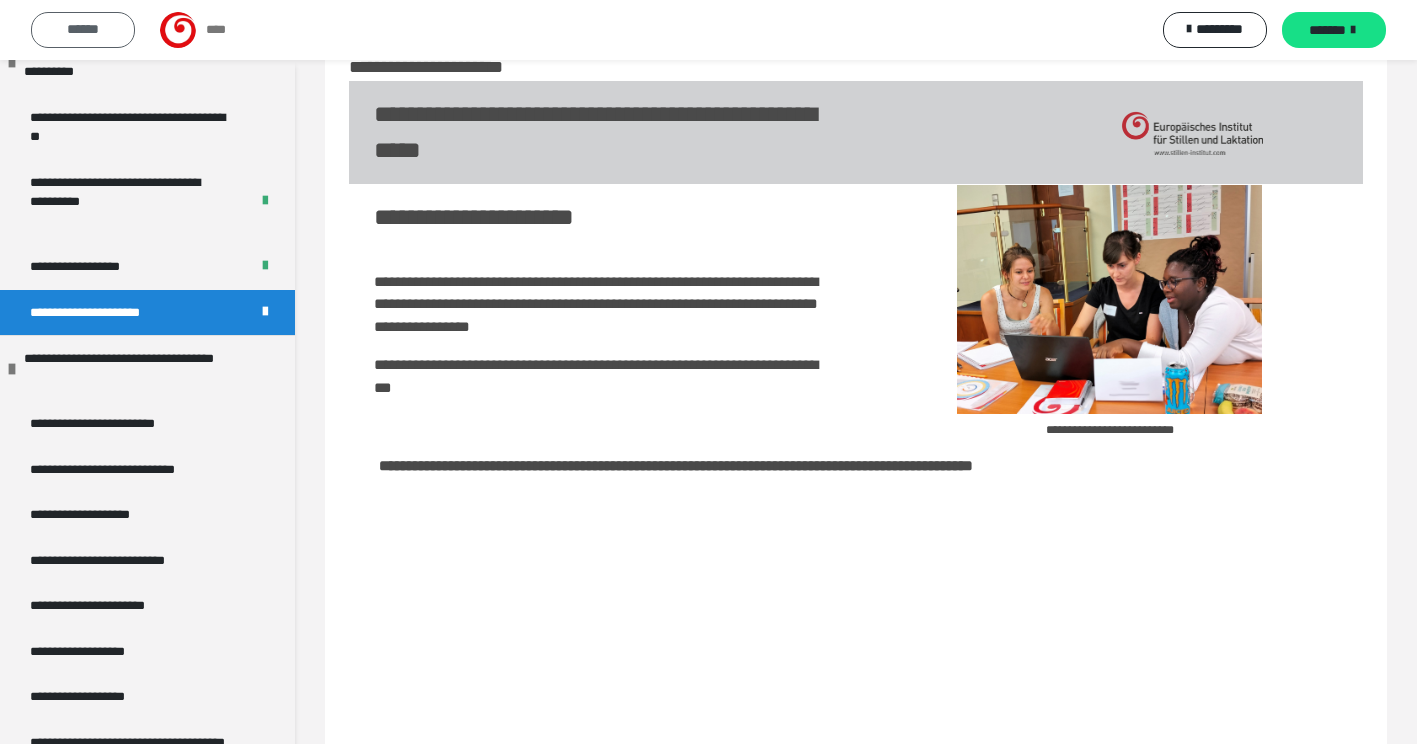 click on "******" at bounding box center (83, 30) 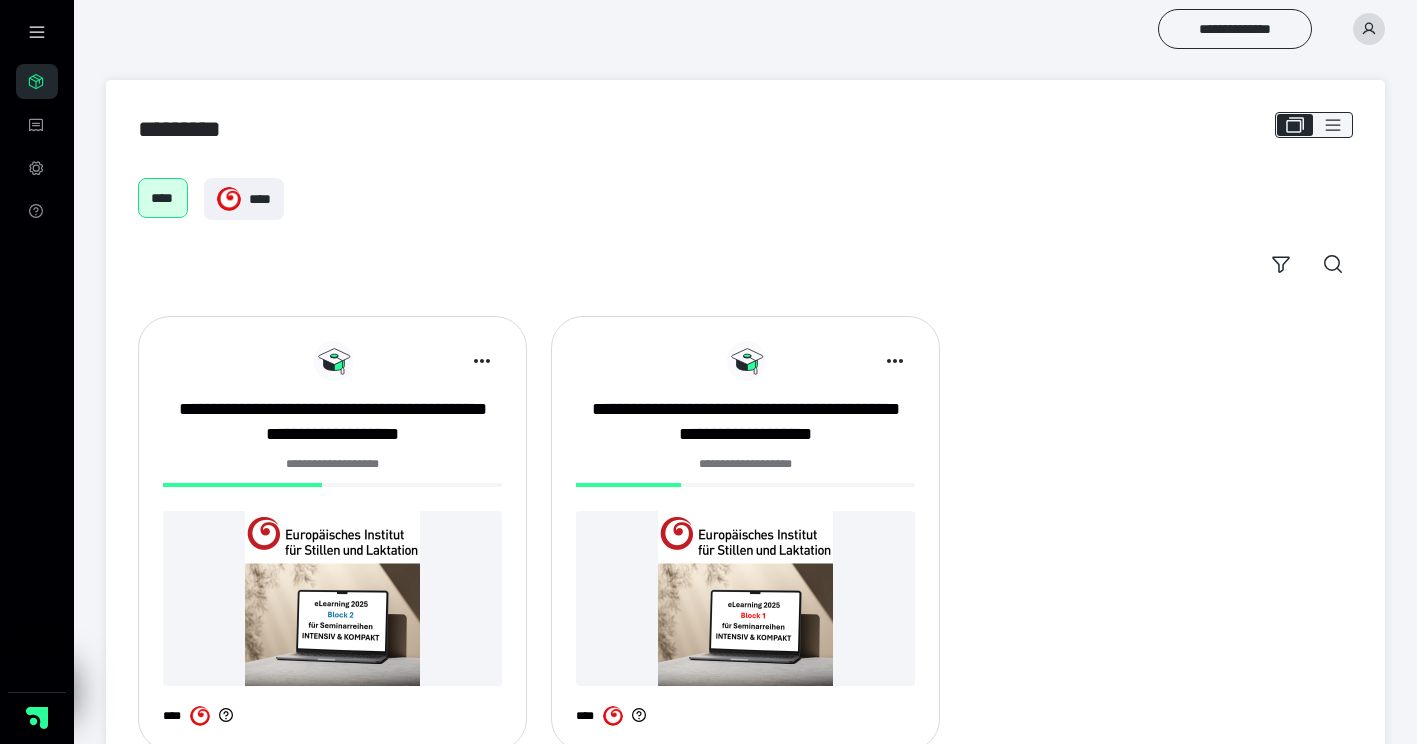 scroll, scrollTop: 0, scrollLeft: 0, axis: both 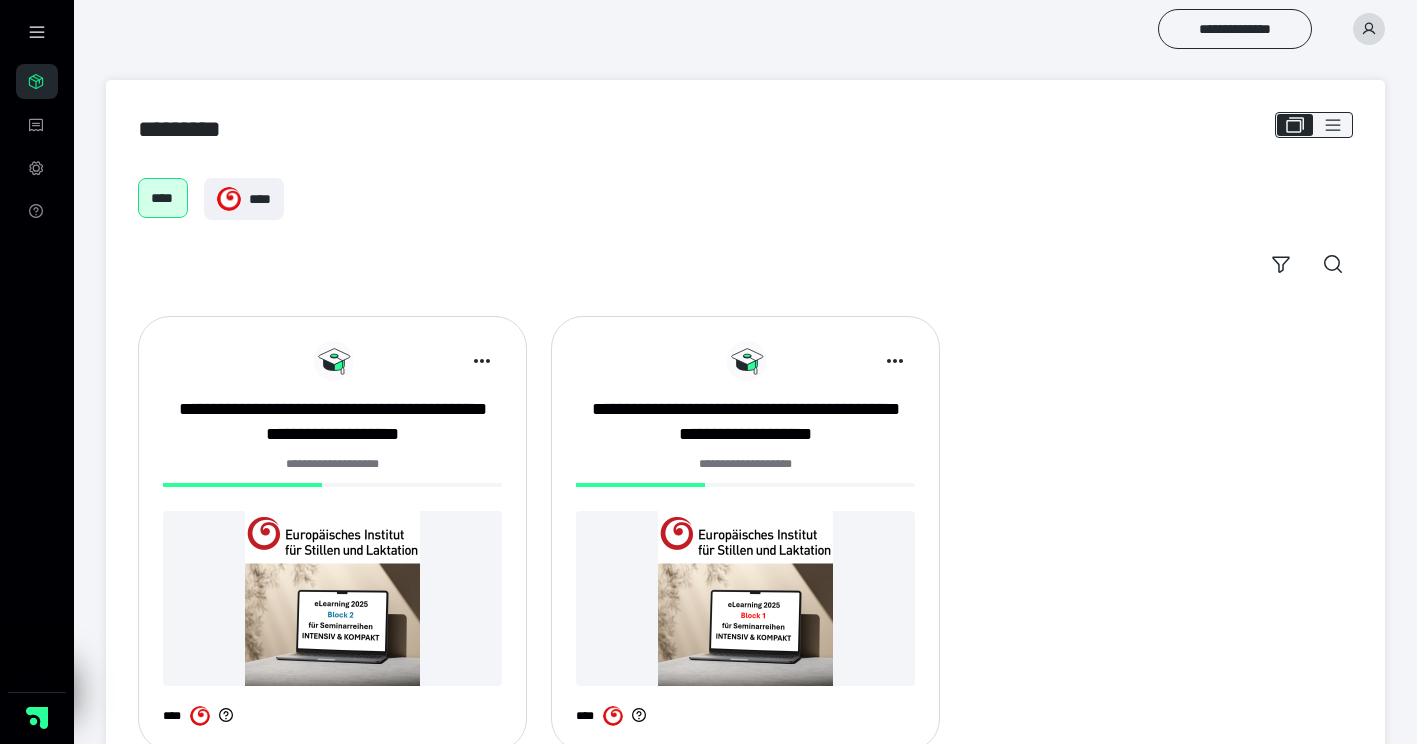 click 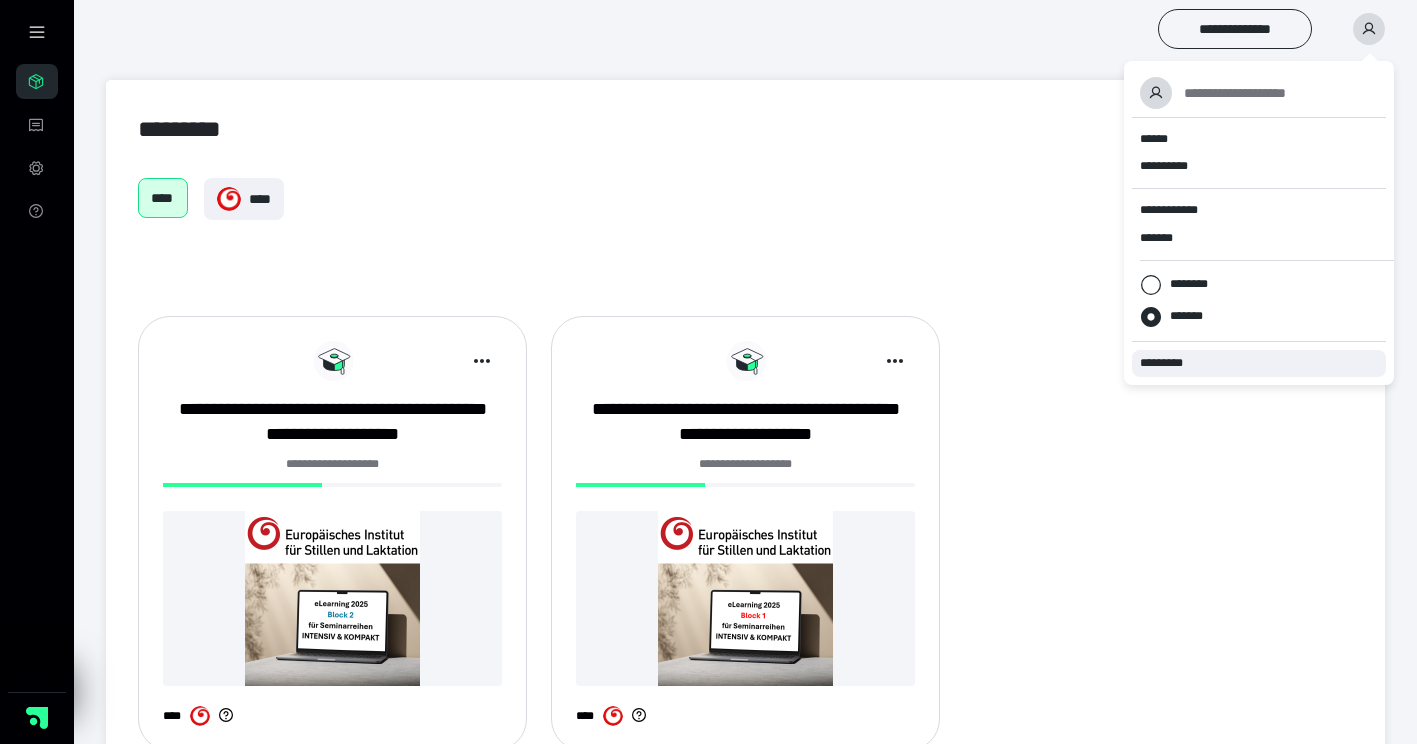 click on "*********" at bounding box center (1170, 363) 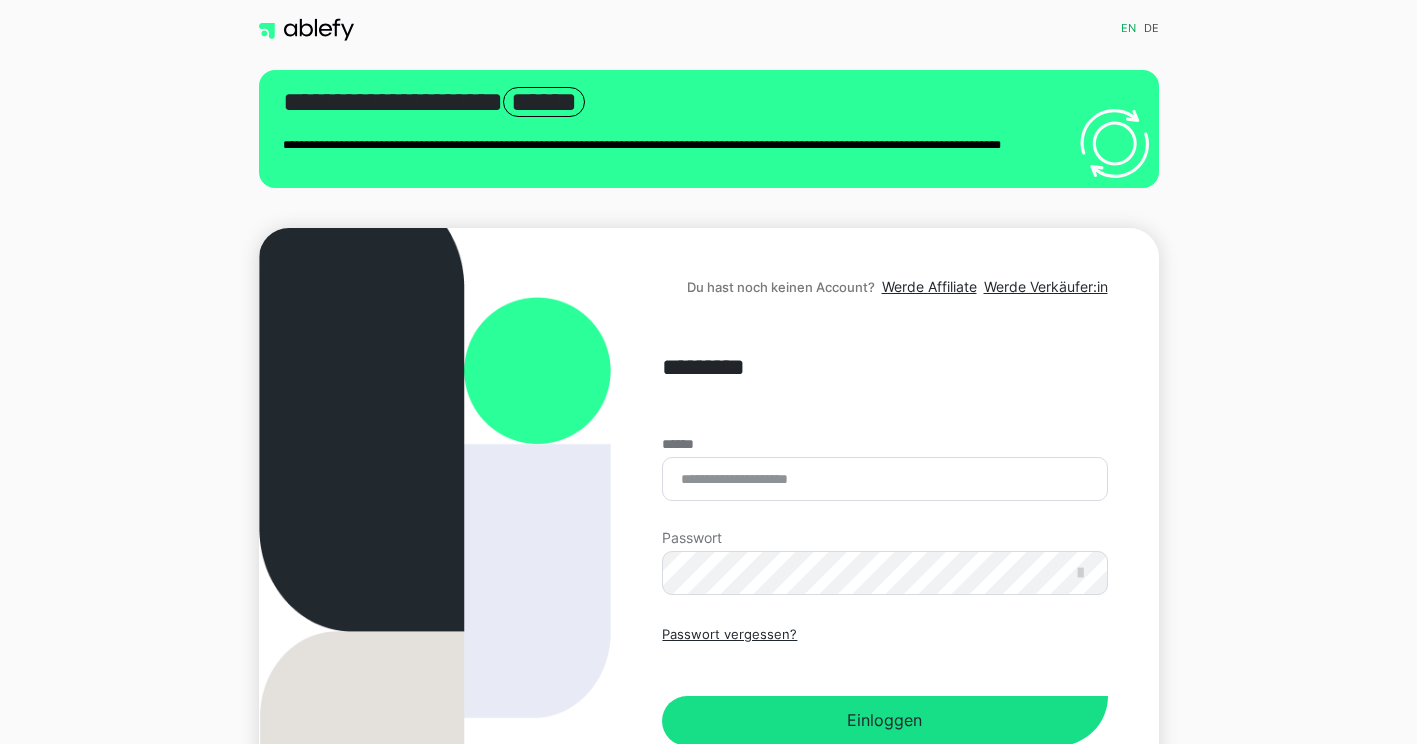 scroll, scrollTop: 0, scrollLeft: 0, axis: both 